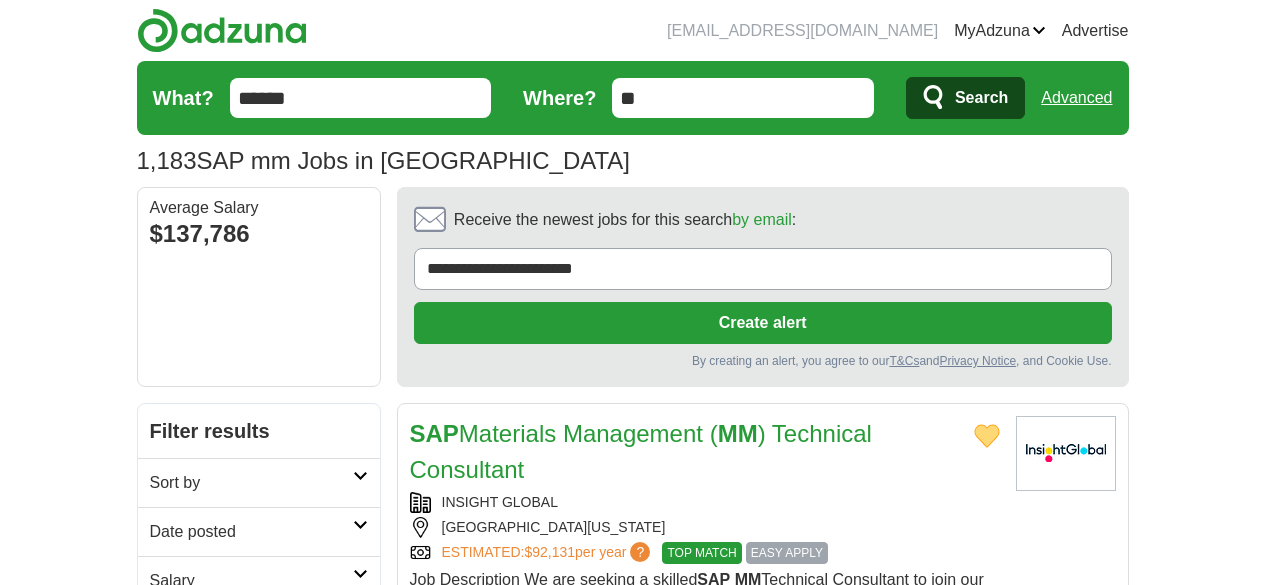 scroll, scrollTop: 2000, scrollLeft: 0, axis: vertical 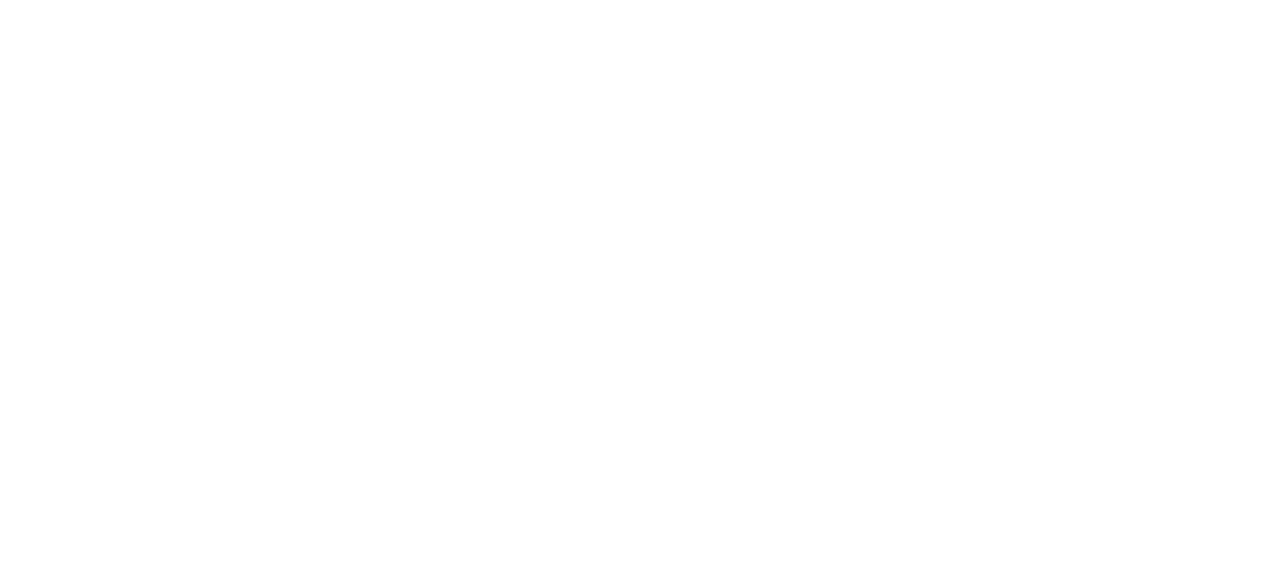 click on "6" at bounding box center [826, 933] 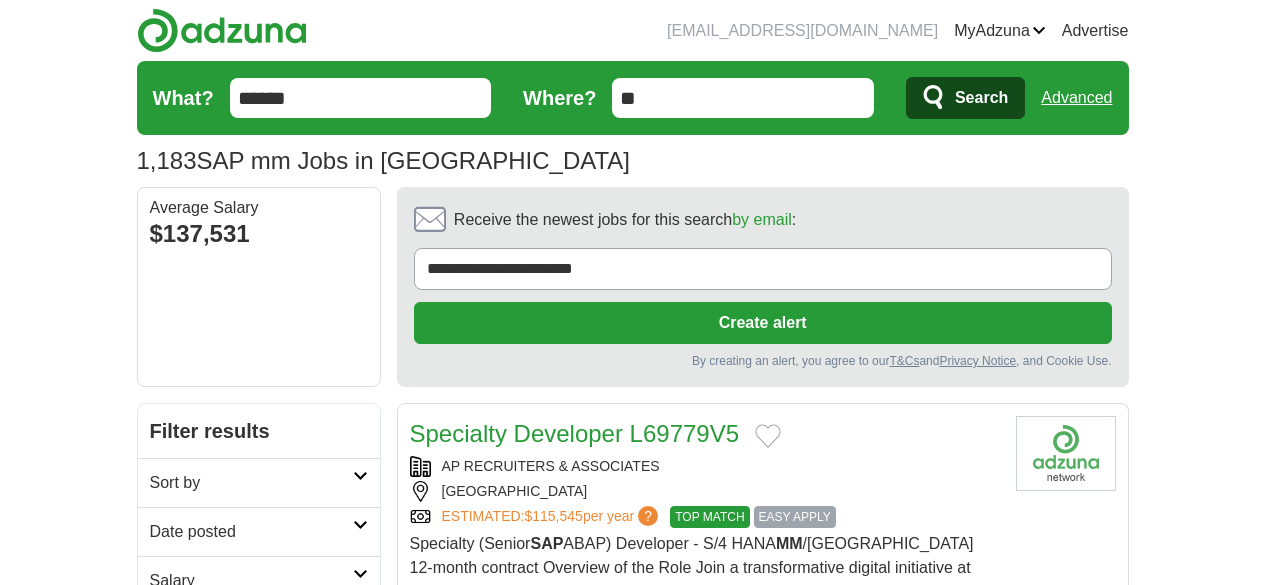 scroll, scrollTop: 0, scrollLeft: 0, axis: both 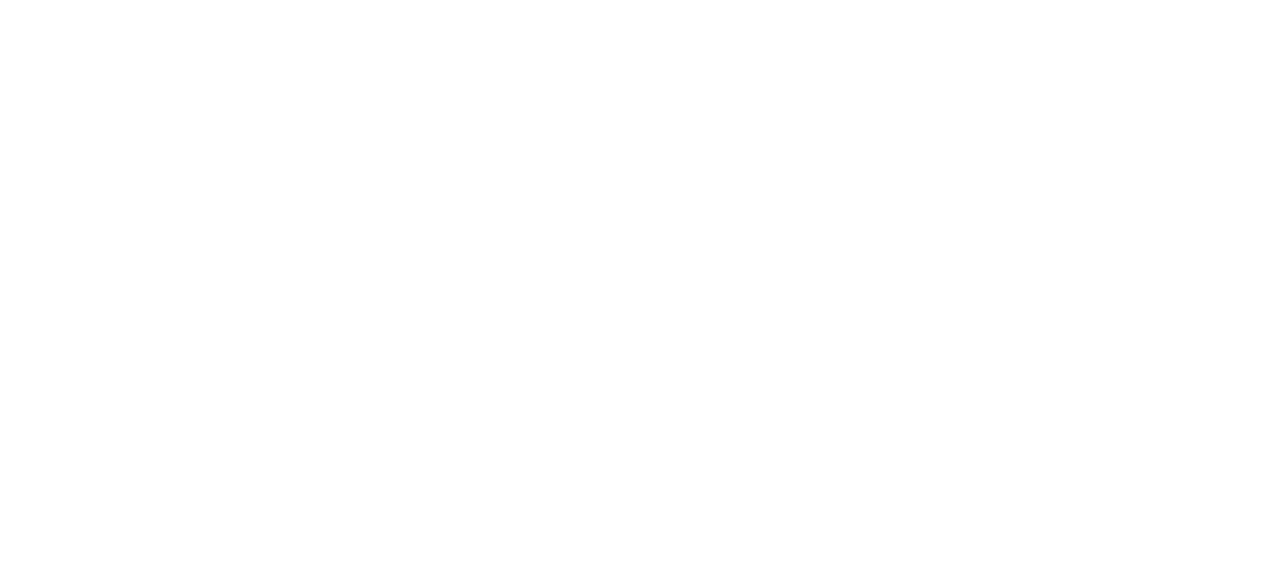 click on "❮ previous
1
2
3
4
5
6
7
8
9" at bounding box center [763, 938] 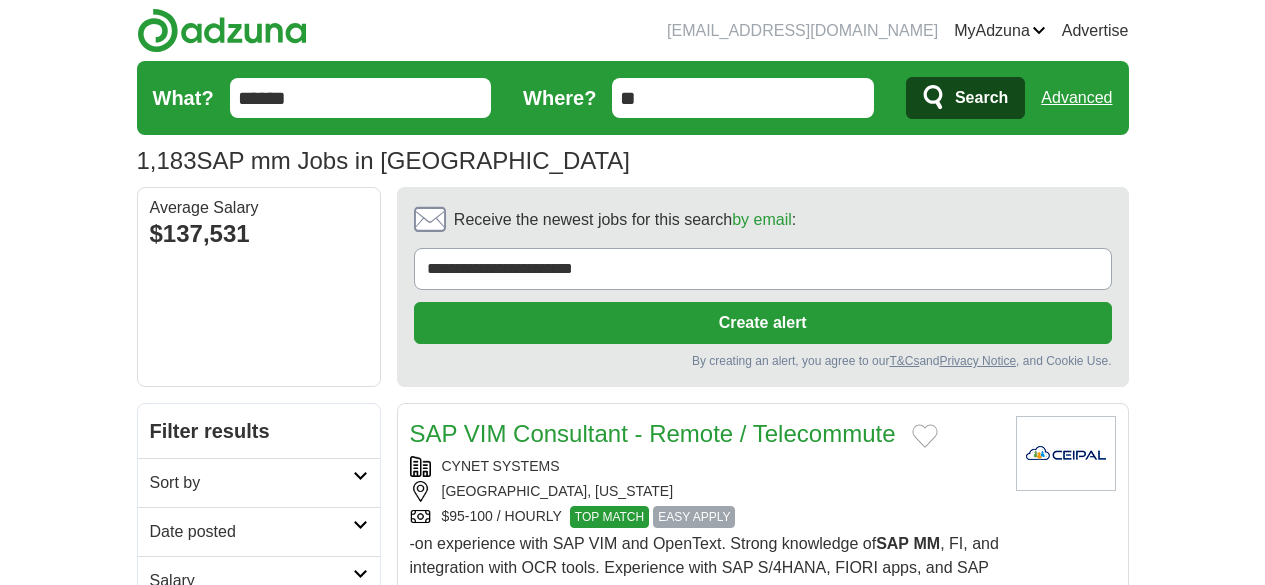 scroll, scrollTop: 0, scrollLeft: 0, axis: both 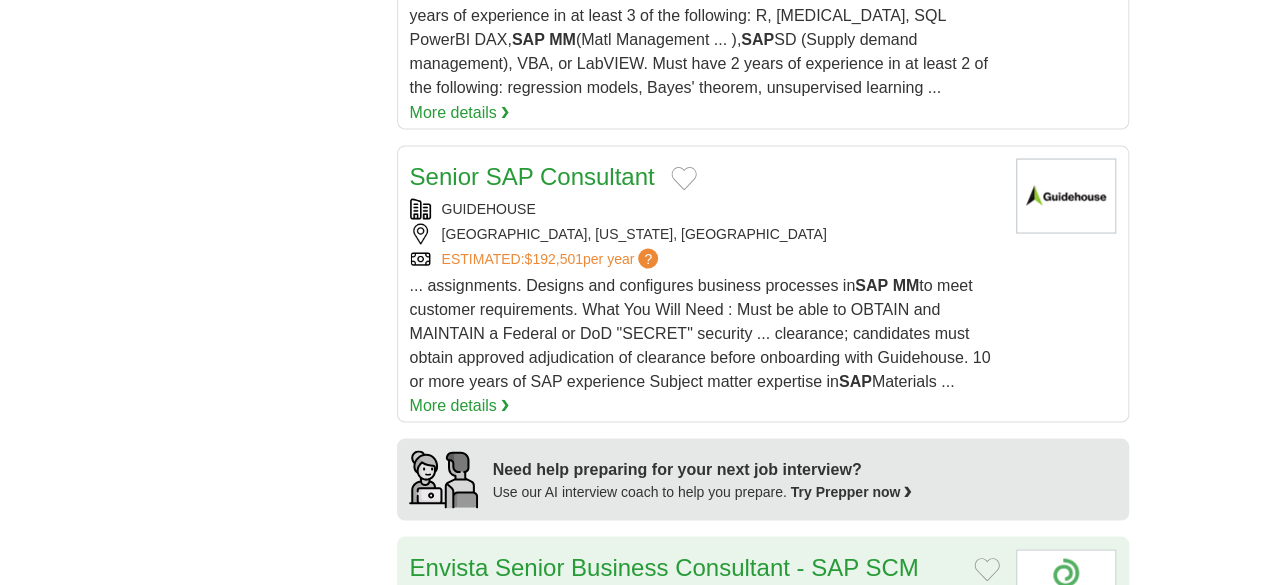 click on "BREA, CALIFORNIA" at bounding box center (705, 696) 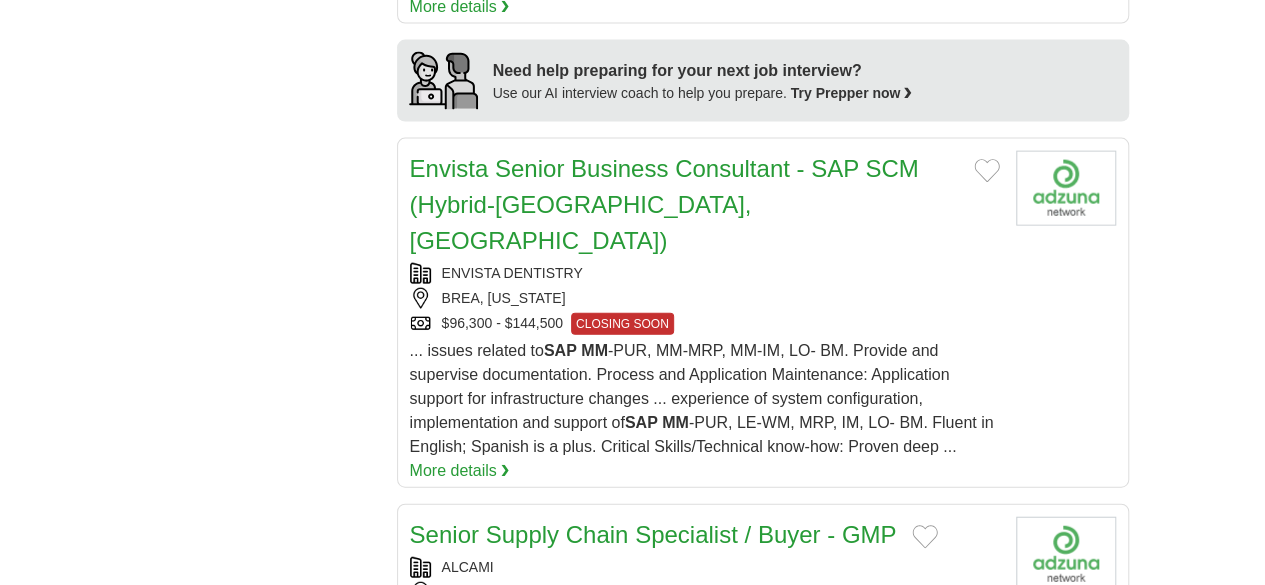 scroll, scrollTop: 2200, scrollLeft: 0, axis: vertical 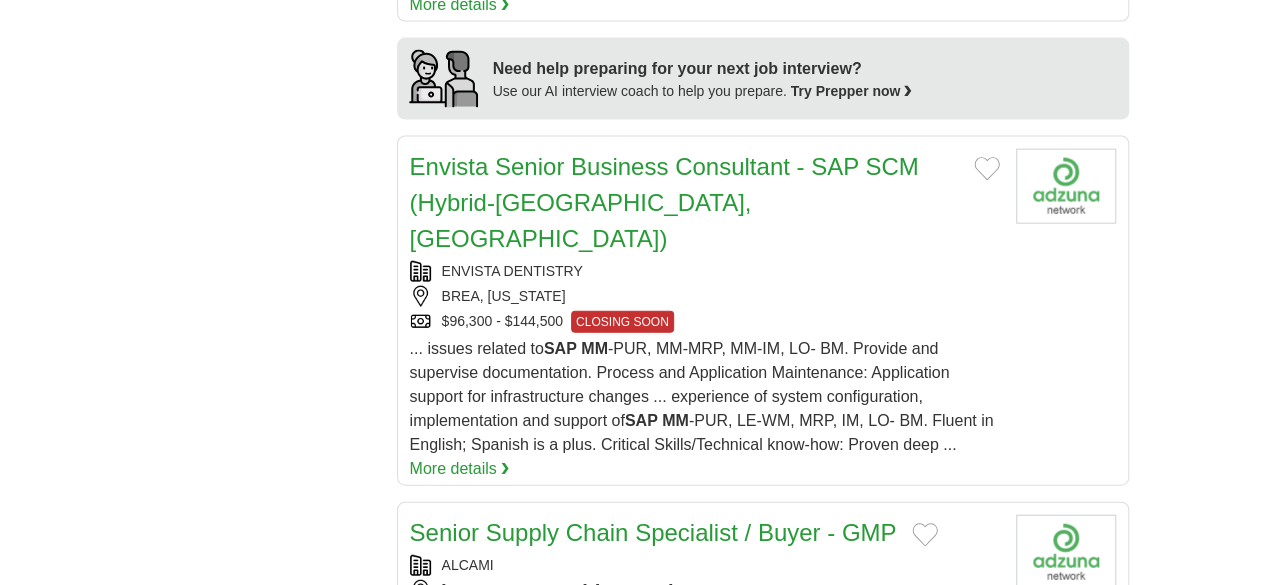 click at bounding box center (987, 829) 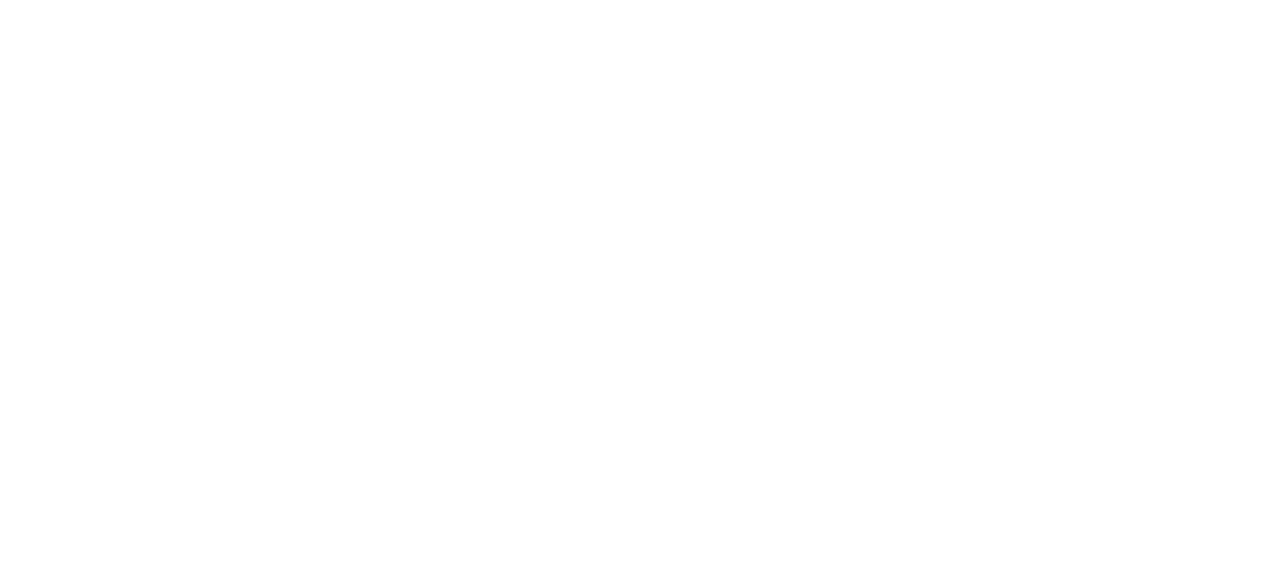 scroll, scrollTop: 4066, scrollLeft: 0, axis: vertical 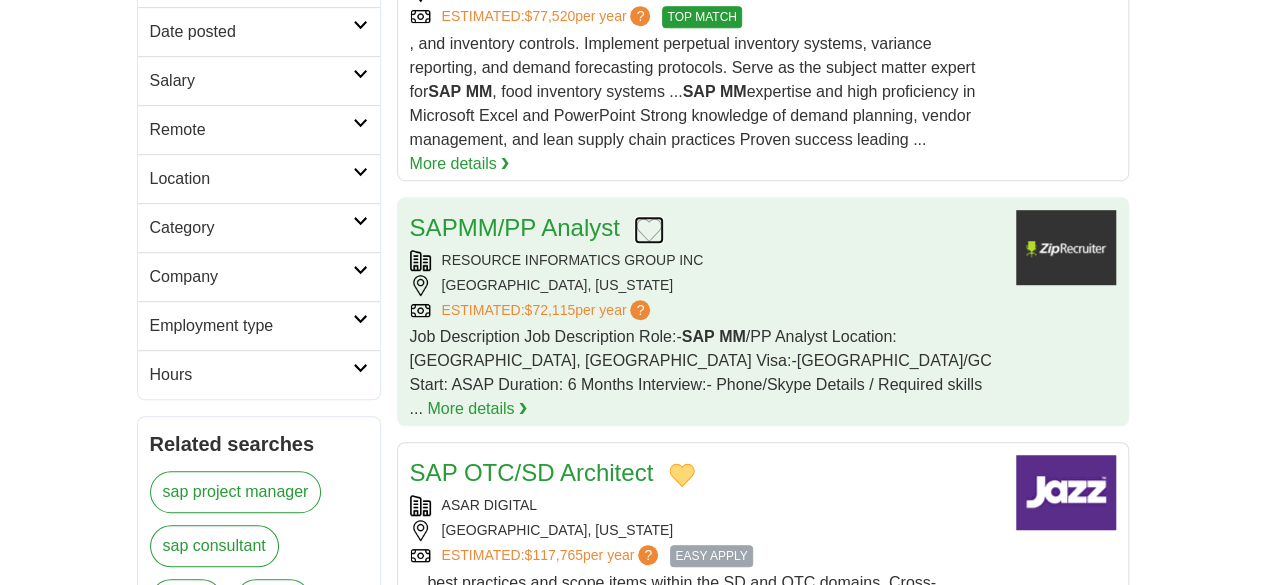 click at bounding box center [649, 230] 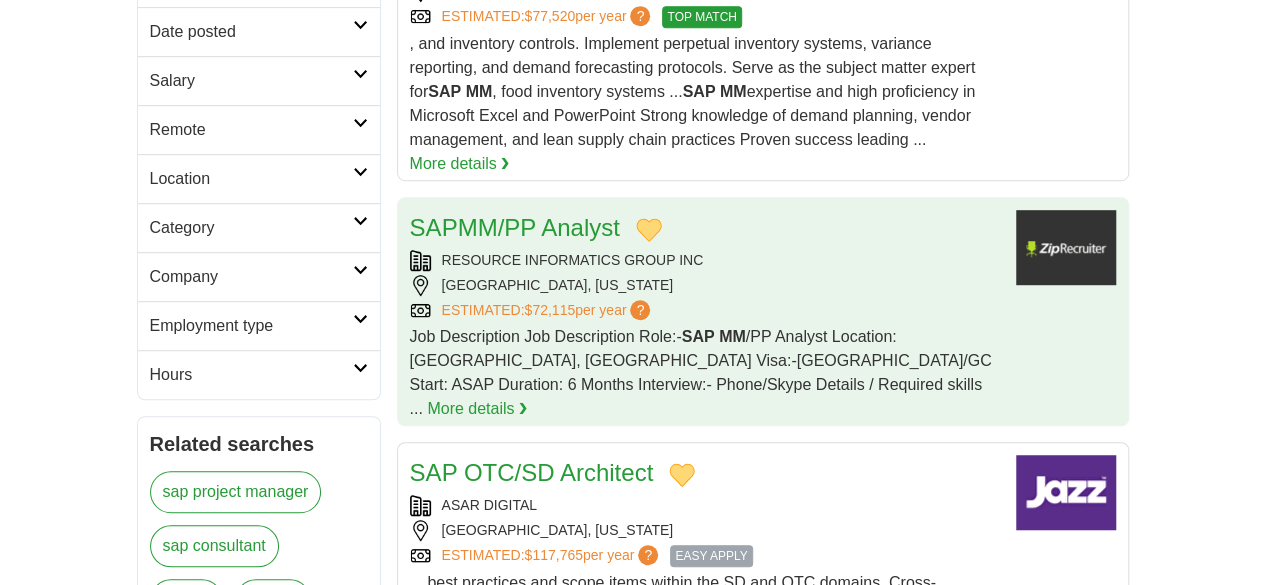 click on "RESOURCE INFORMATICS GROUP INC" at bounding box center [705, 260] 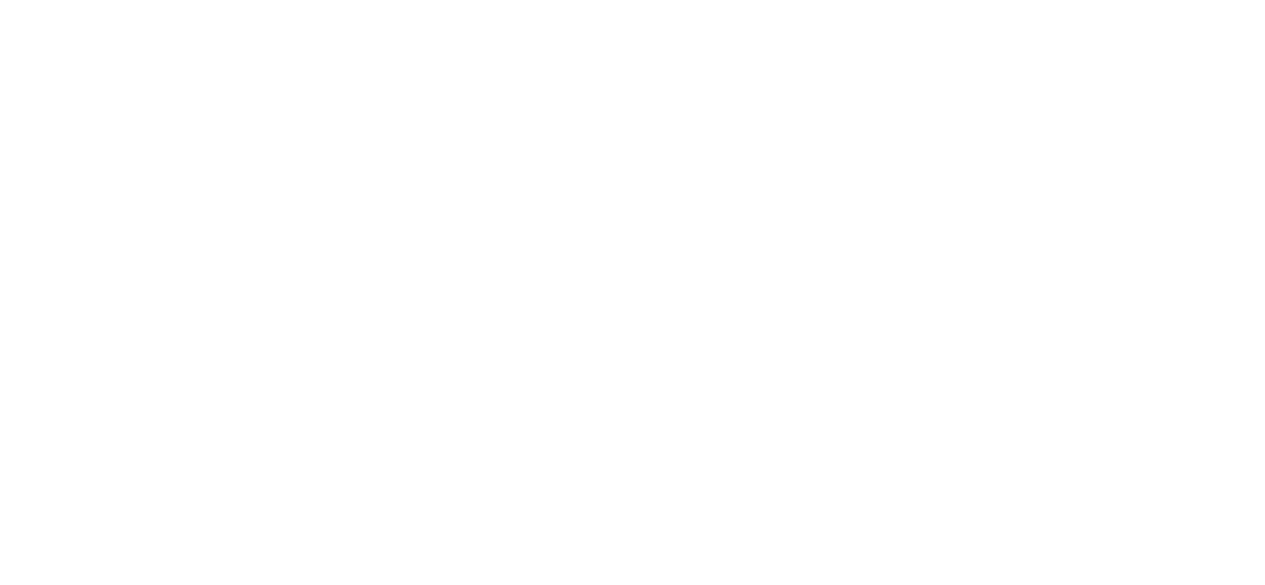scroll, scrollTop: 3848, scrollLeft: 0, axis: vertical 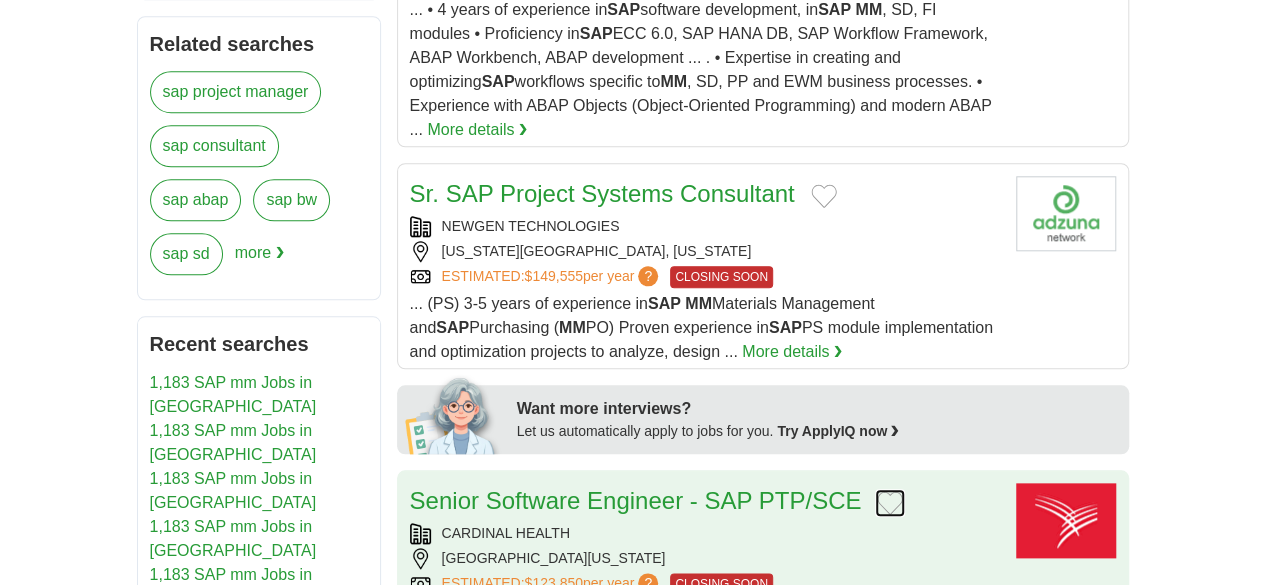 click at bounding box center (890, 503) 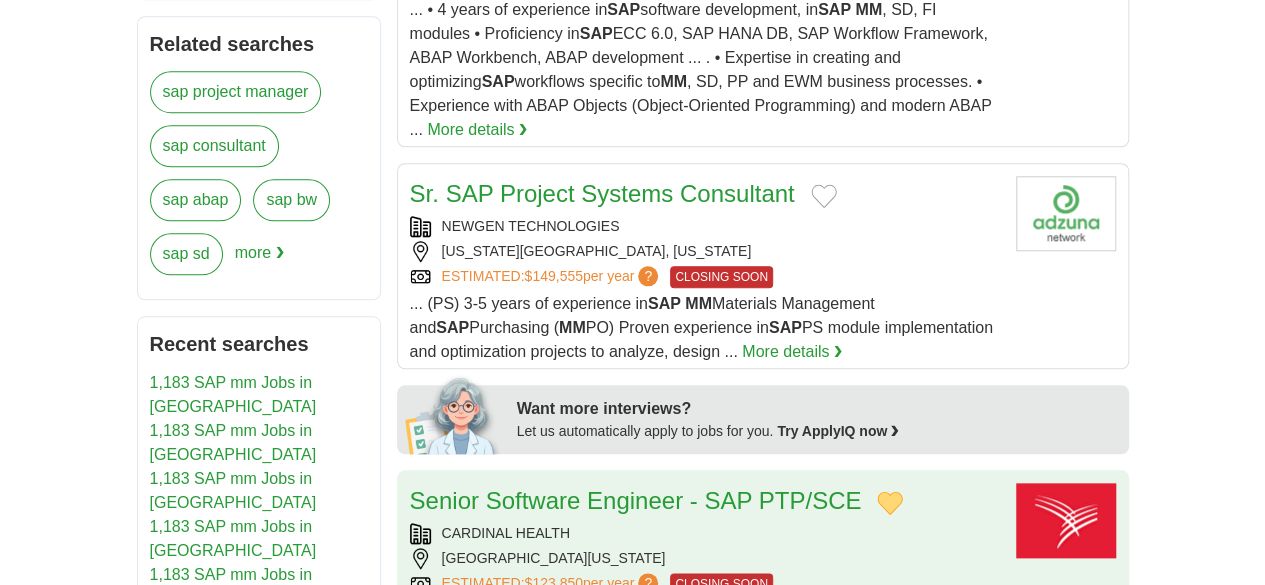 click on "CARDINAL HEALTH
COLUMBUS, OHIO, 43201
ESTIMATED:
$123,850
per year
?
CLOSING SOON" at bounding box center [705, 559] 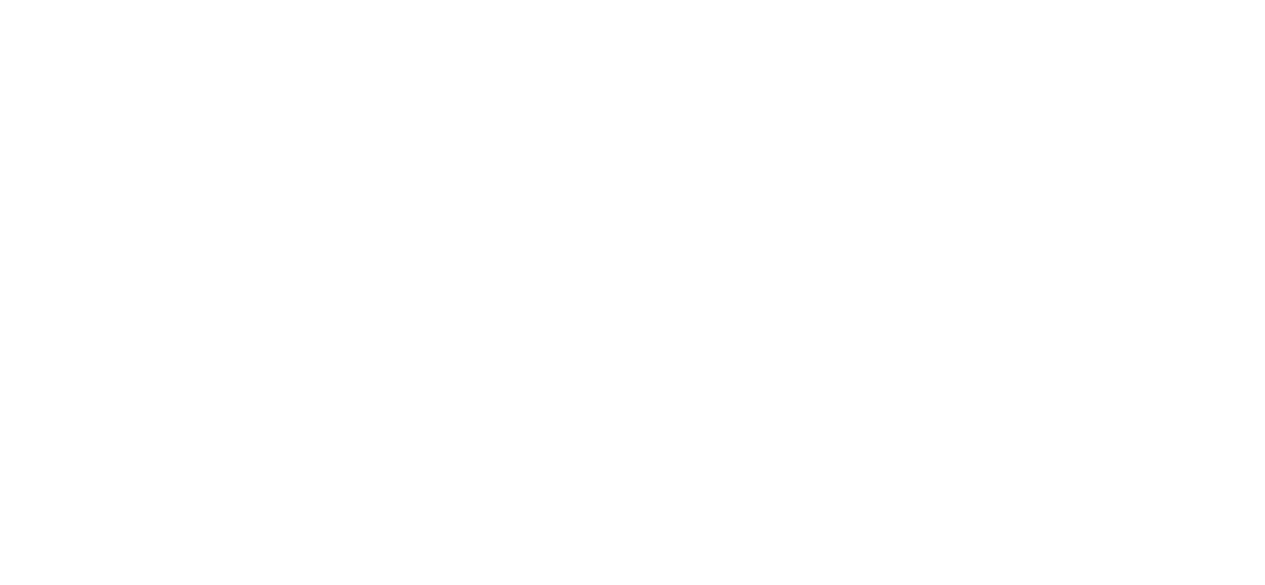scroll, scrollTop: 3800, scrollLeft: 0, axis: vertical 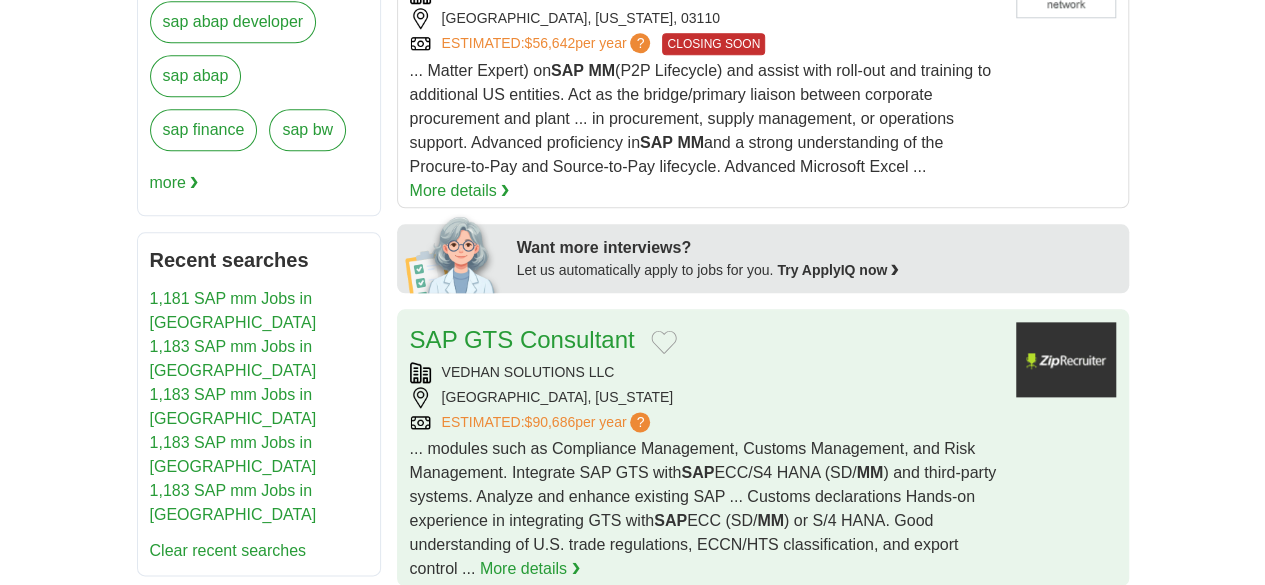 click on "VEDHAN SOLUTIONS LLC" at bounding box center [705, 372] 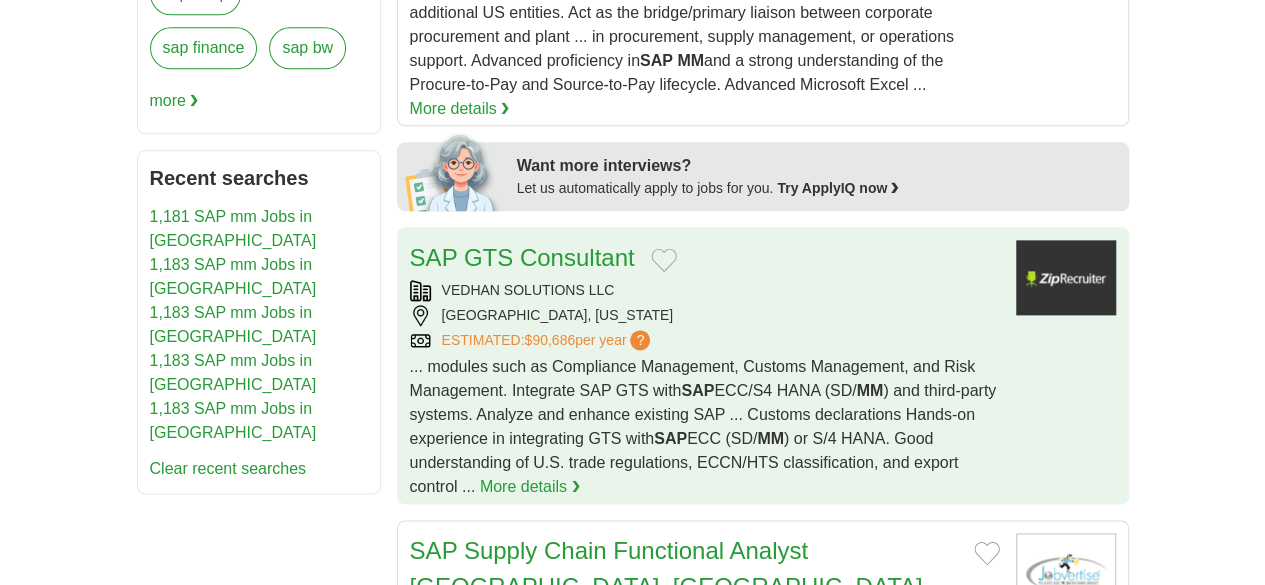 scroll, scrollTop: 1024, scrollLeft: 0, axis: vertical 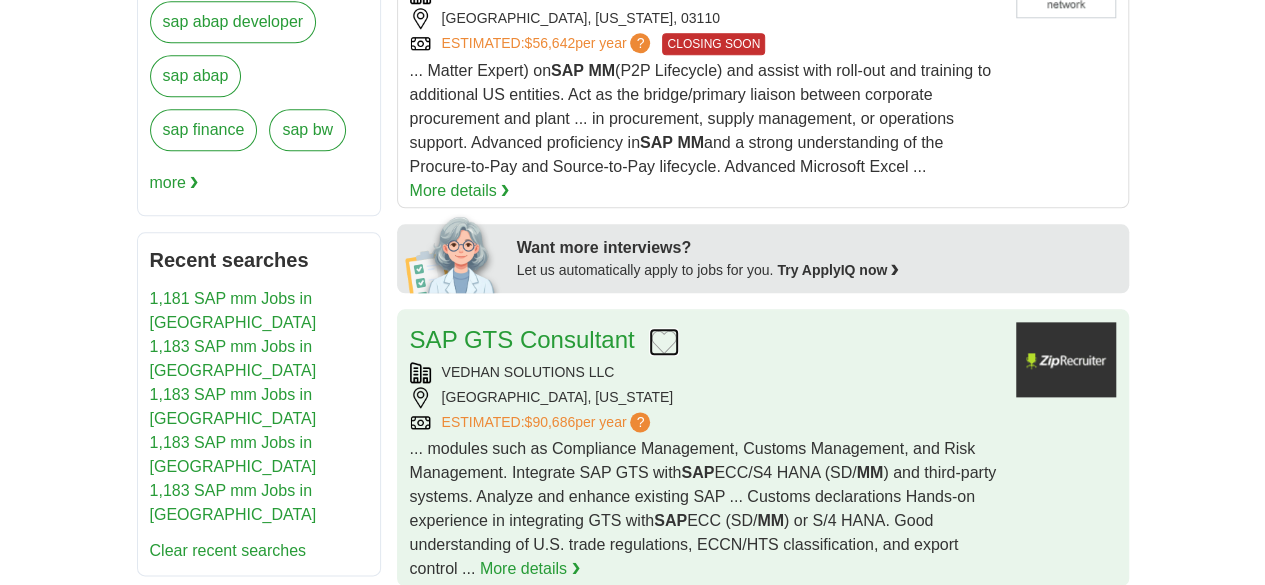 click at bounding box center (664, 342) 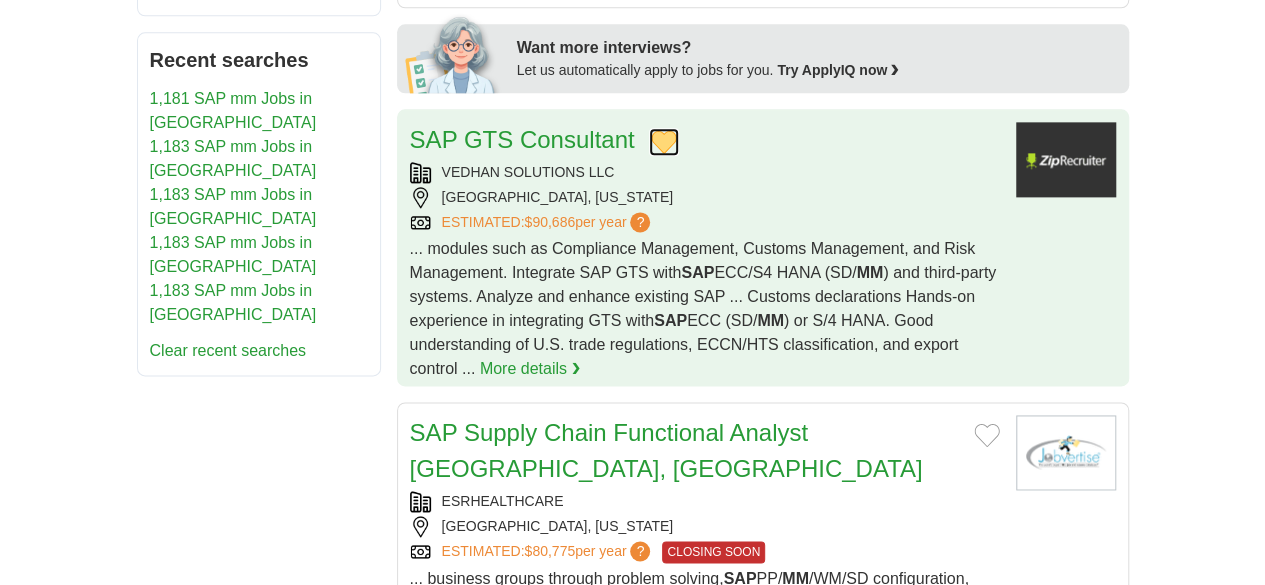 scroll, scrollTop: 1324, scrollLeft: 0, axis: vertical 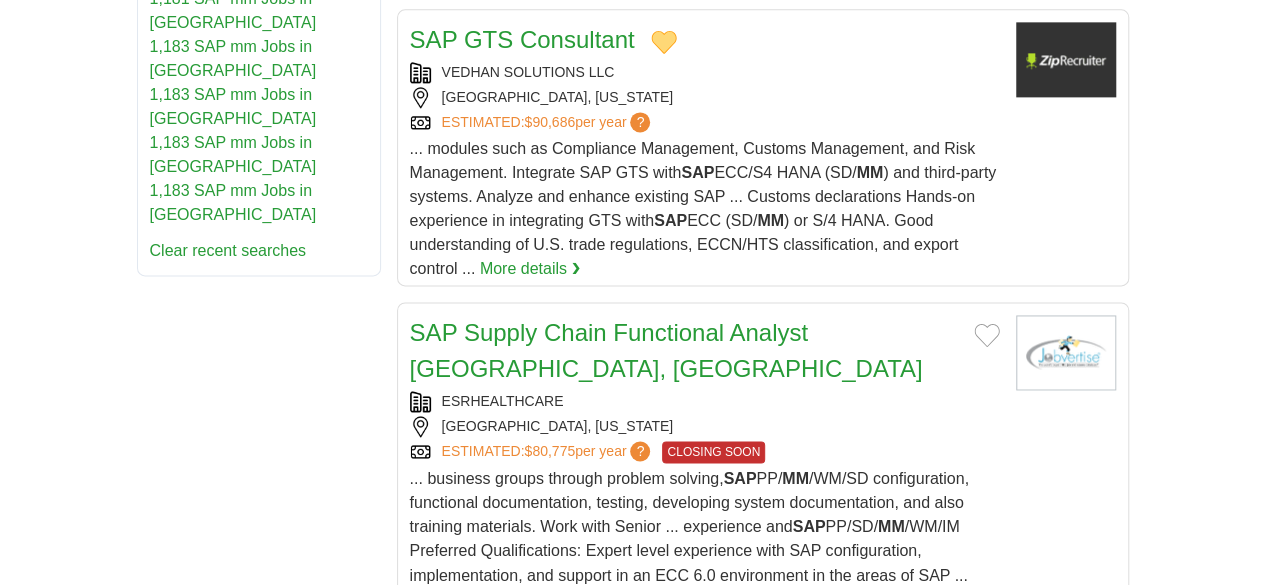 click at bounding box center [718, 665] 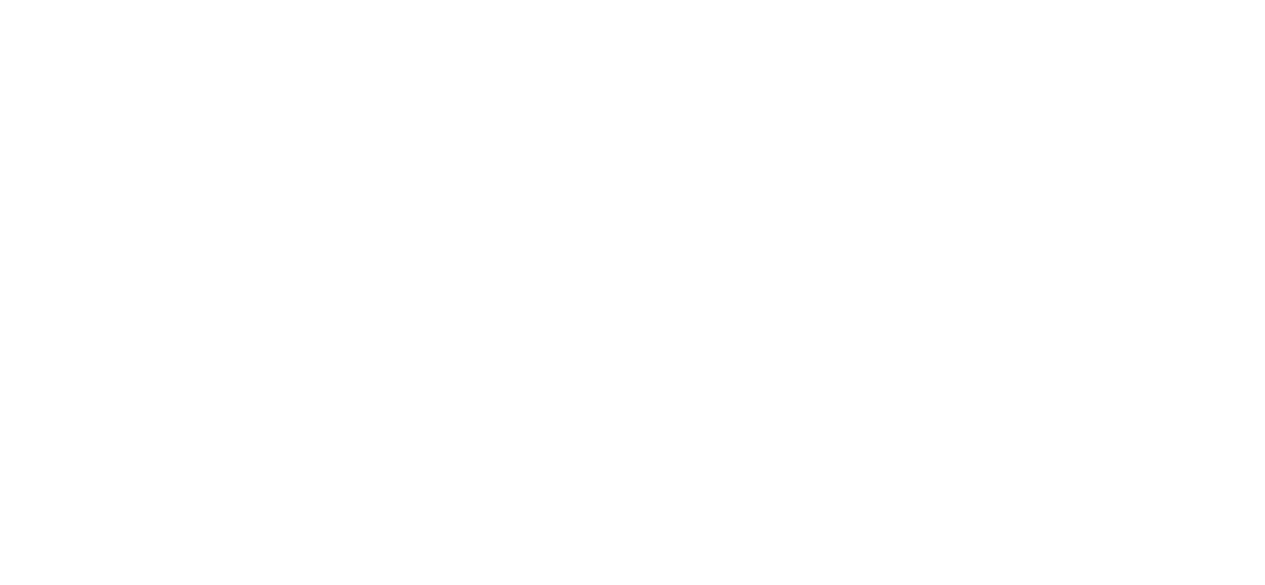 scroll, scrollTop: 4124, scrollLeft: 0, axis: vertical 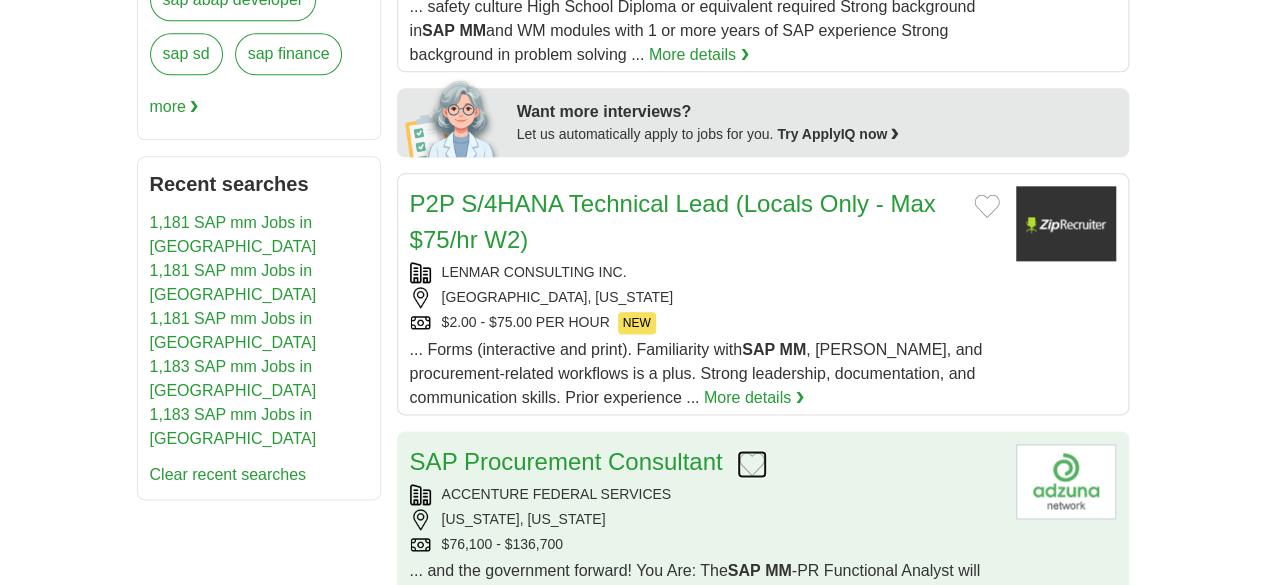 click at bounding box center [752, 464] 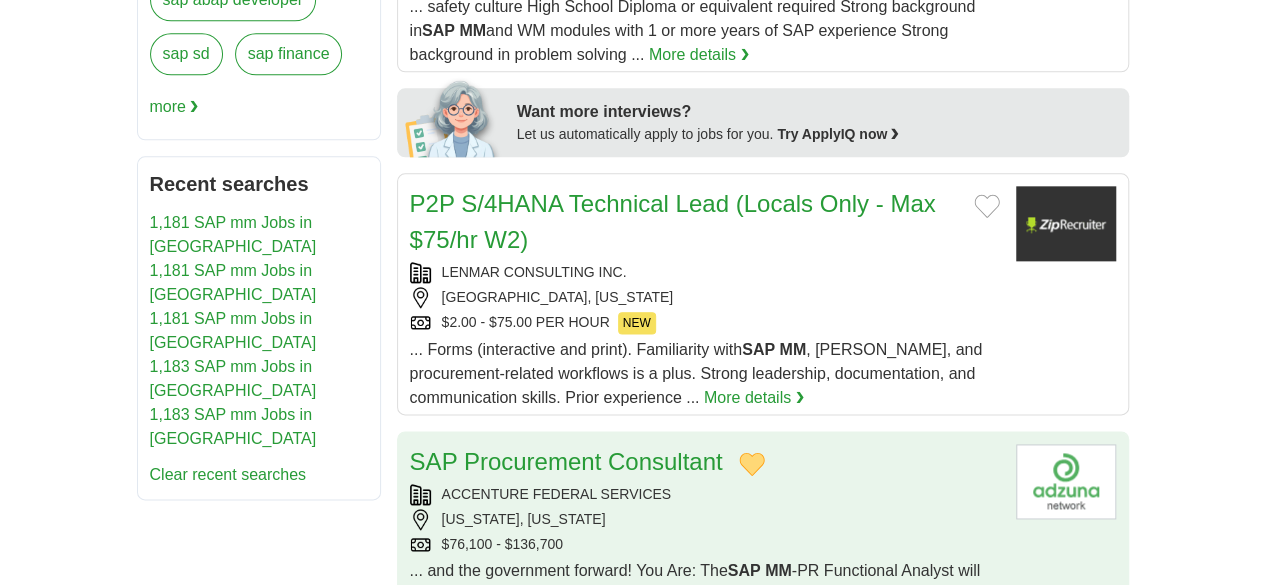 click on "WASHINGTON, DISTRICT OF COLUMBIA" at bounding box center [705, 519] 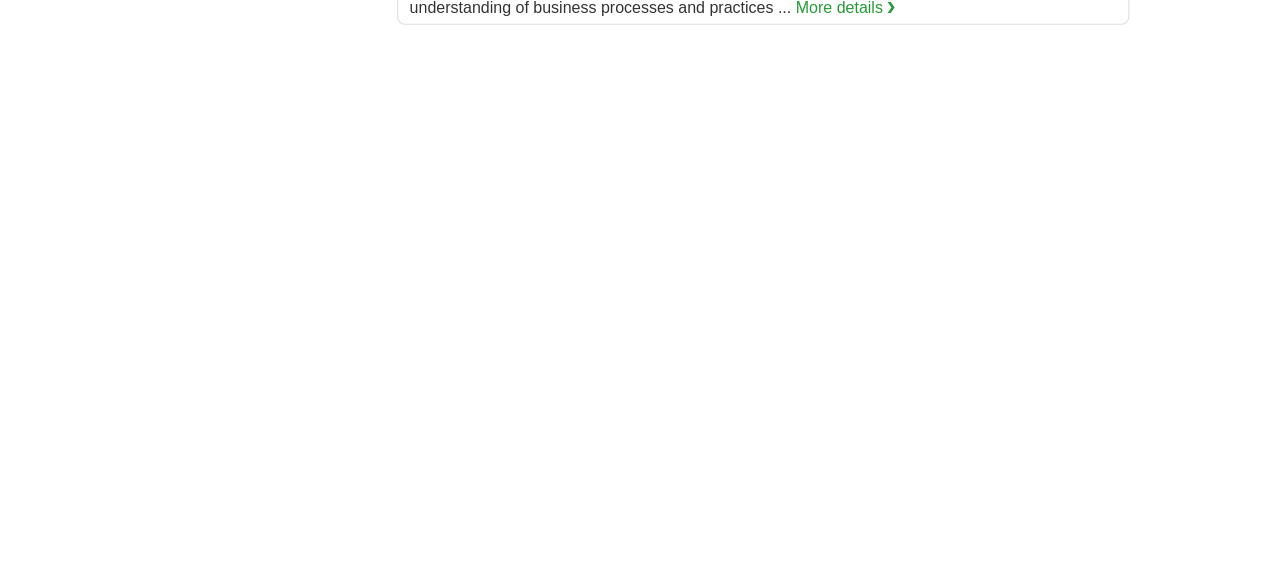 scroll, scrollTop: 3100, scrollLeft: 0, axis: vertical 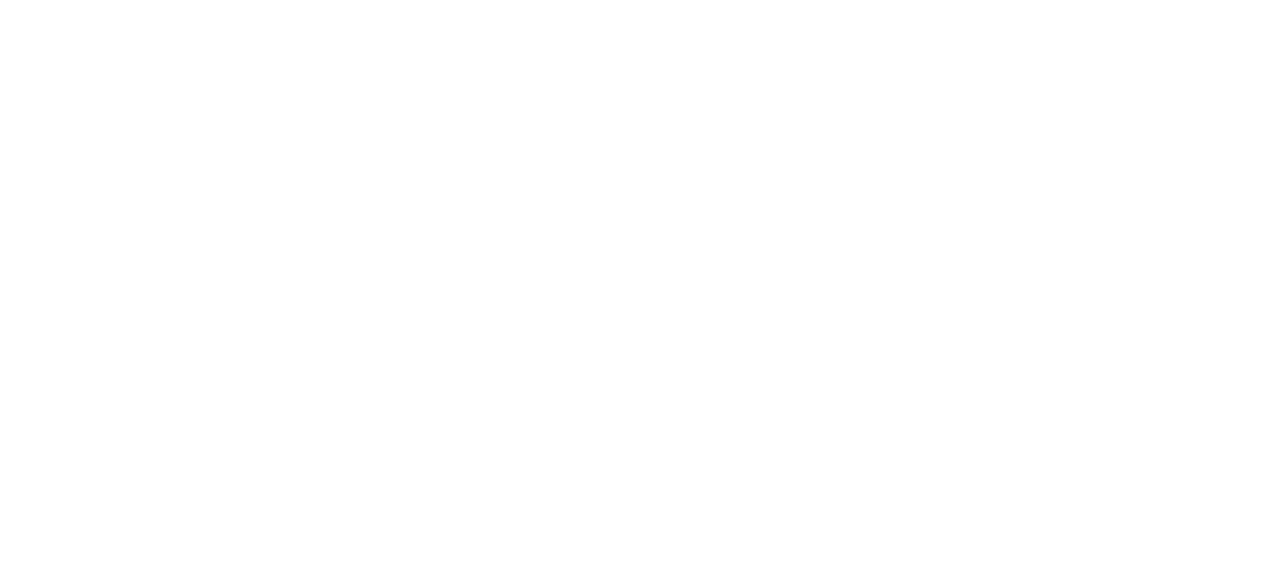 click on "13" at bounding box center (899, 868) 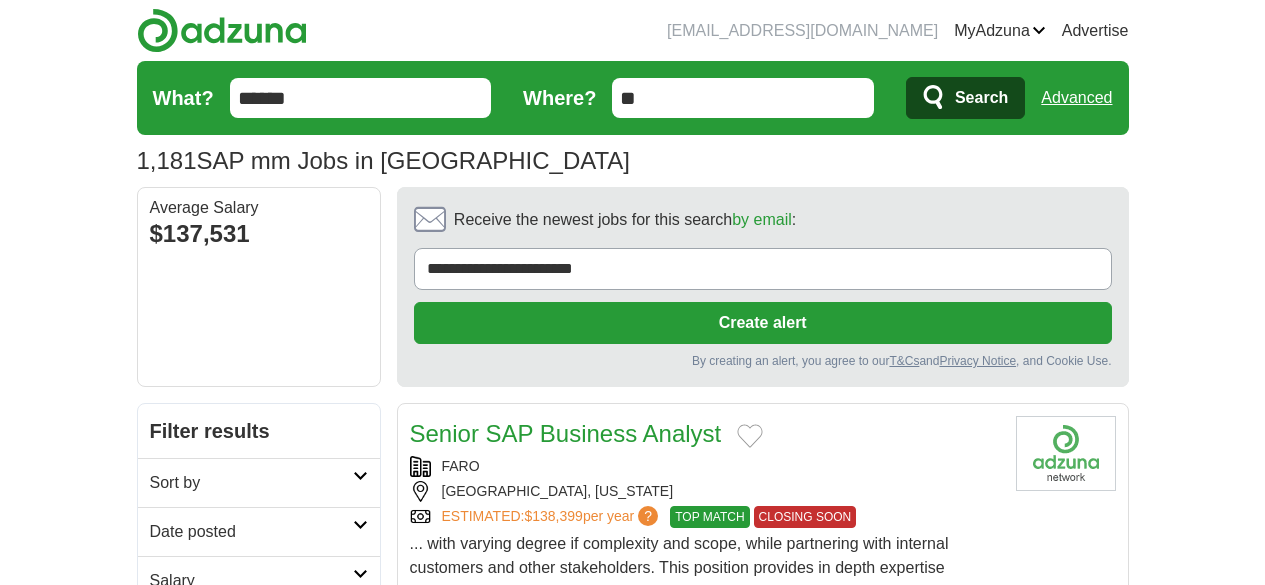scroll, scrollTop: 1600, scrollLeft: 0, axis: vertical 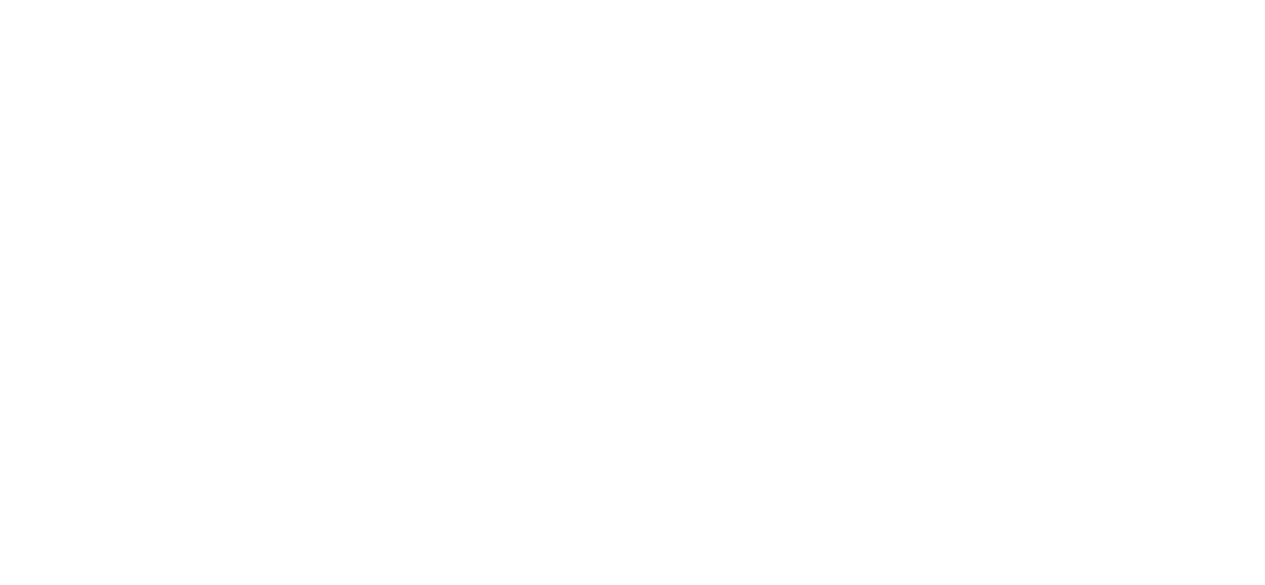 click on "14" at bounding box center [942, 861] 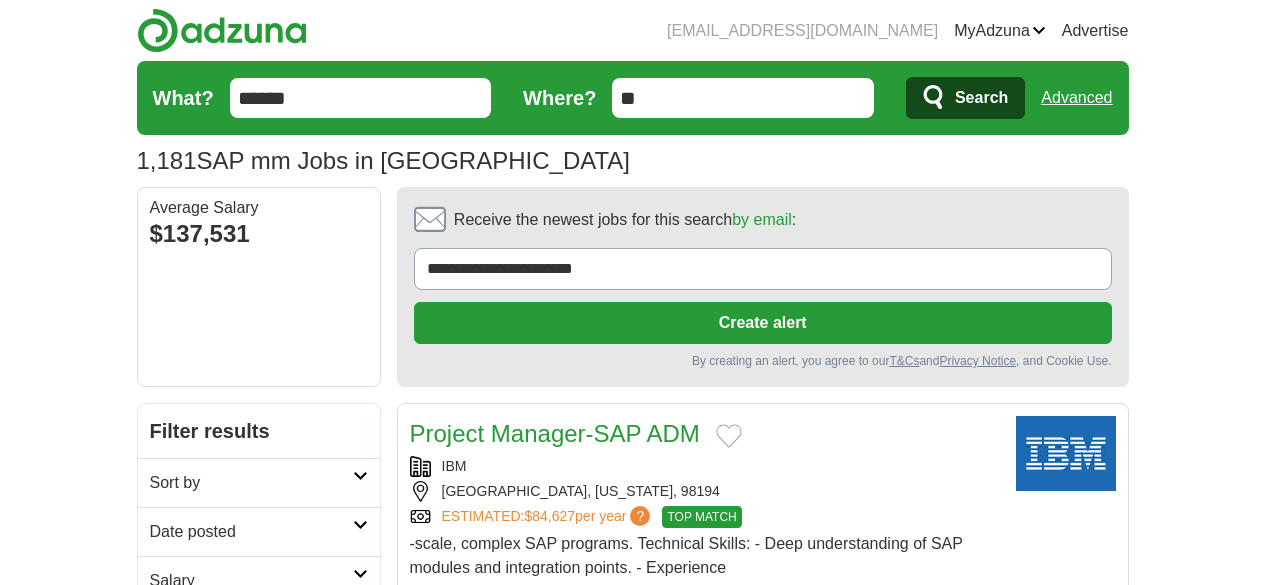 scroll, scrollTop: 500, scrollLeft: 0, axis: vertical 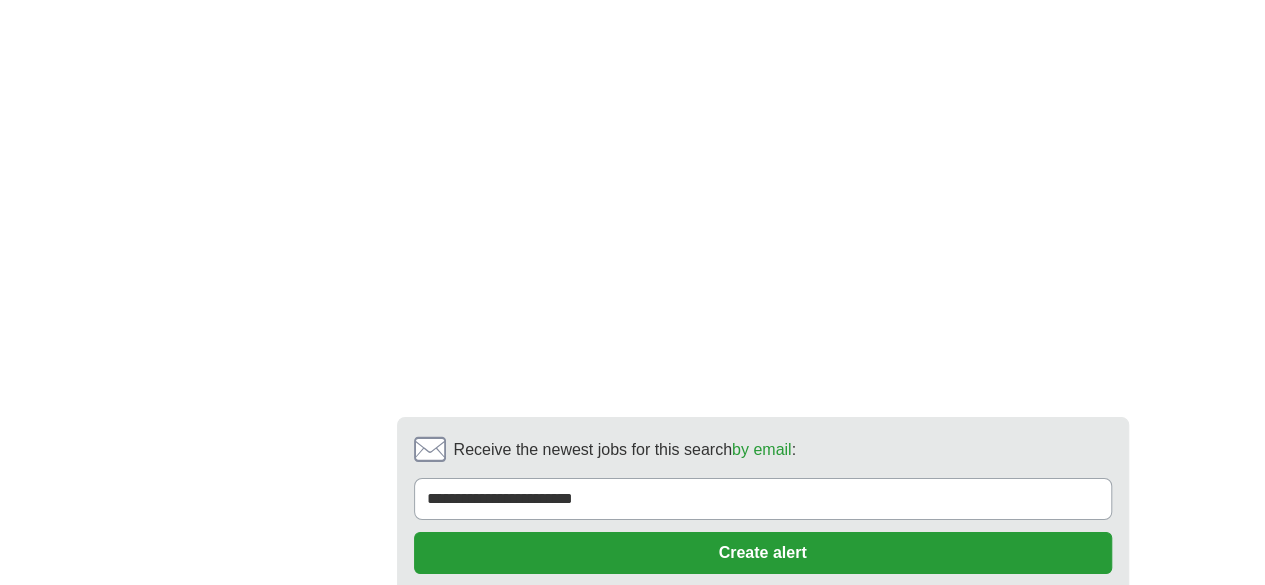 click on "15" at bounding box center [942, 683] 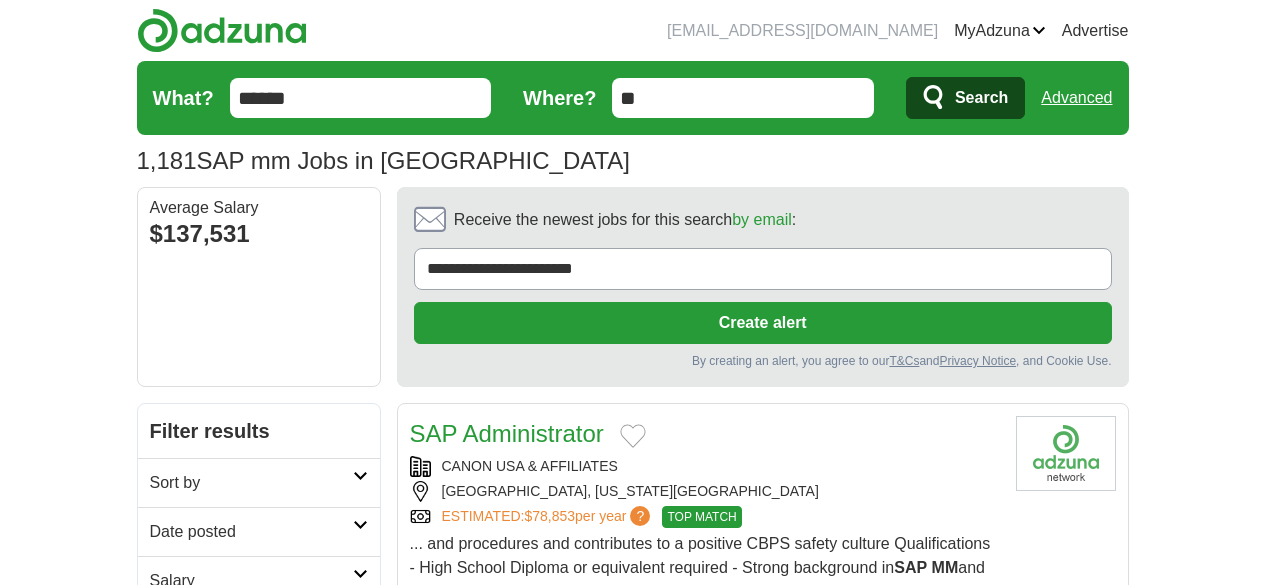 scroll, scrollTop: 293, scrollLeft: 0, axis: vertical 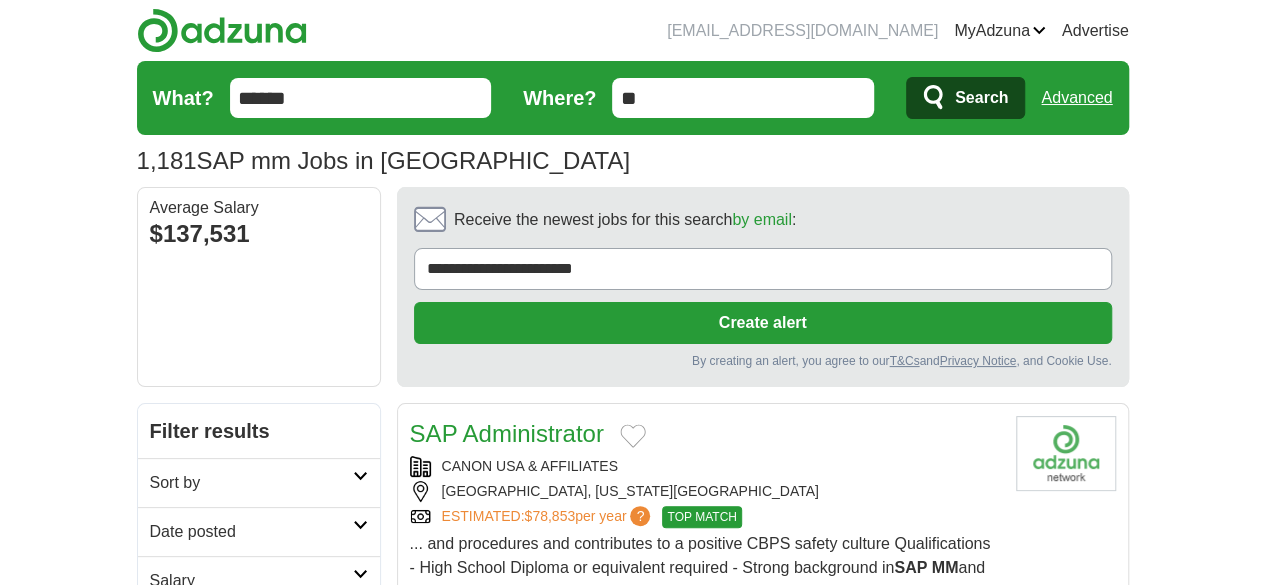 drag, startPoint x: 244, startPoint y: 102, endPoint x: 245, endPoint y: 91, distance: 11.045361 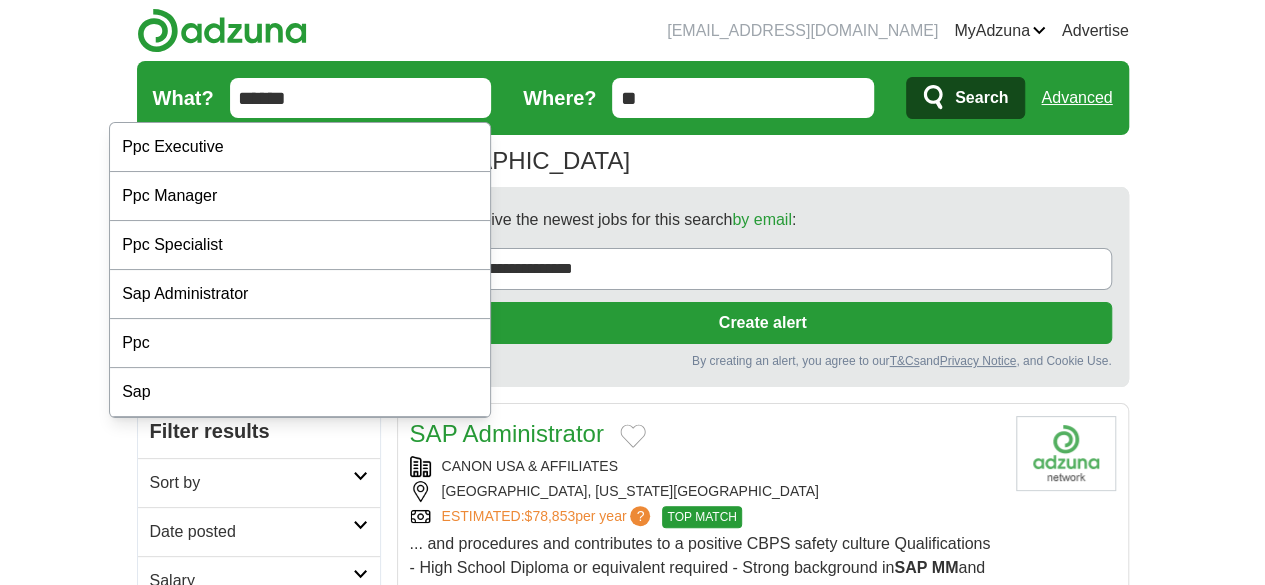 type on "******" 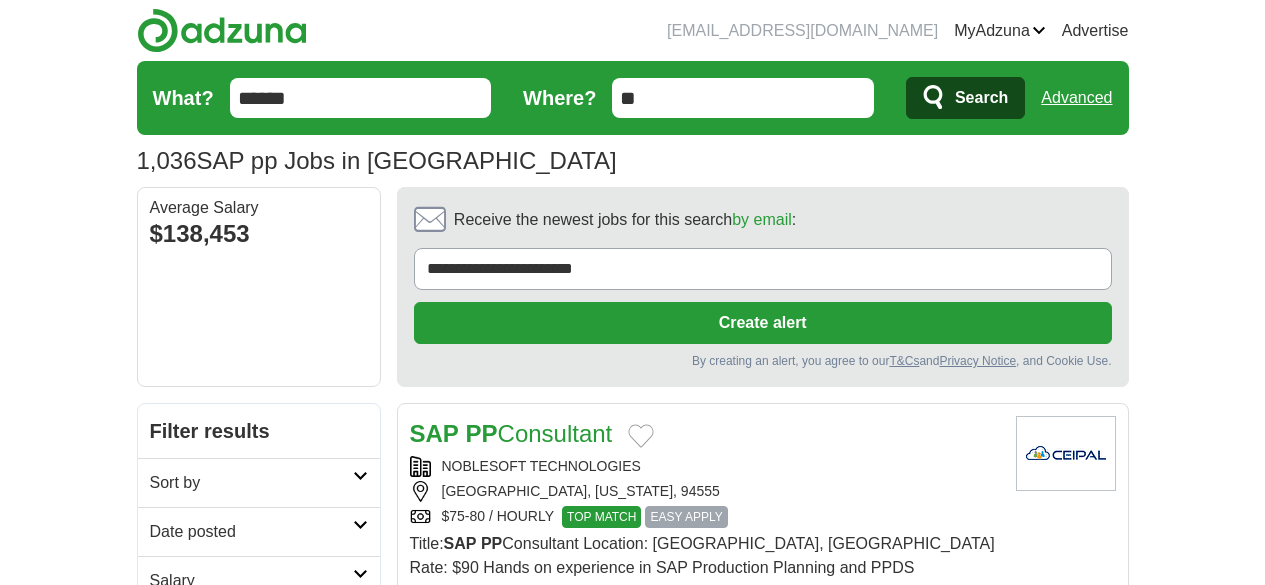 scroll, scrollTop: 0, scrollLeft: 0, axis: both 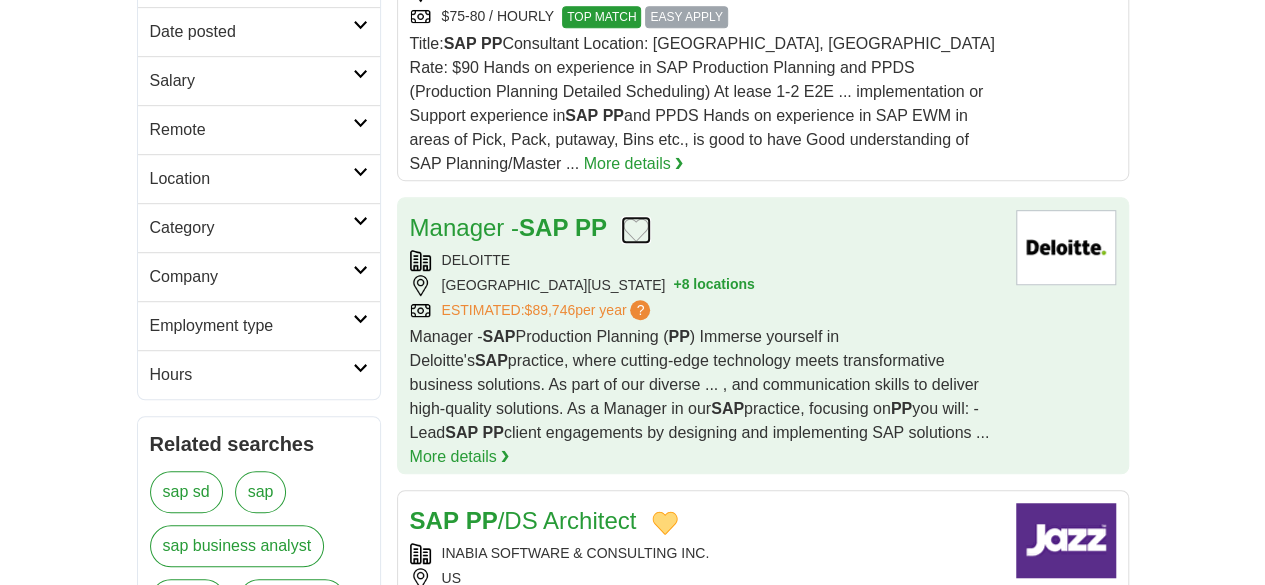 click at bounding box center [636, 230] 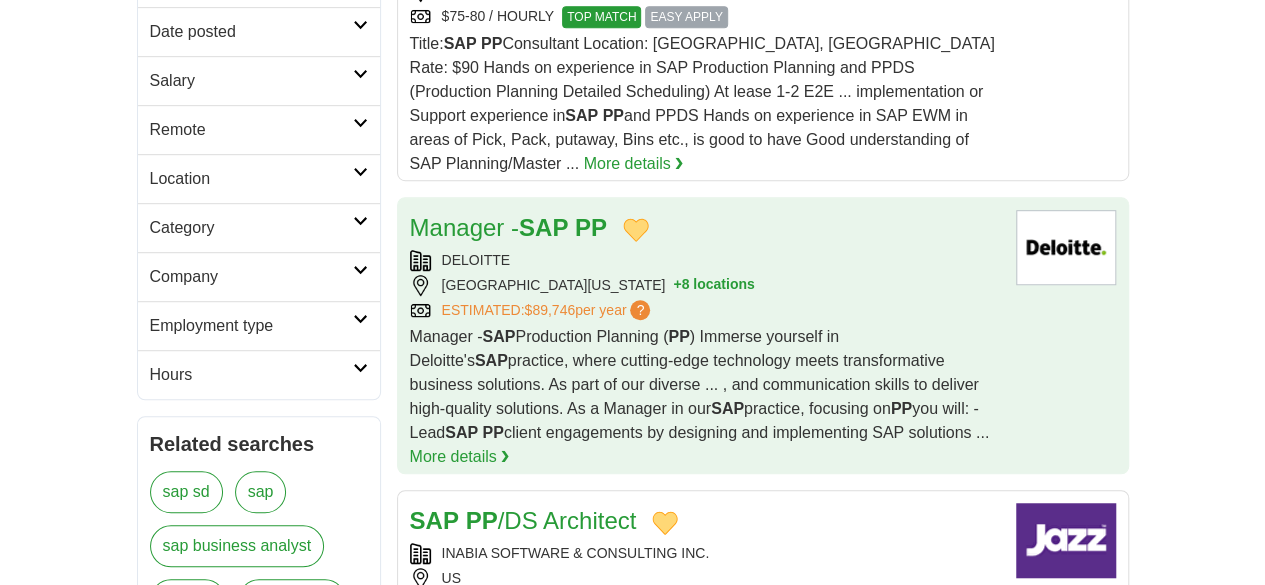 click on "Manager -  SAP   PP
DELOITTE
BOSTON, MASSACHUSETTS, 02133
+ 8
locations
ESTIMATED:
$89,746
PP" at bounding box center (705, 339) 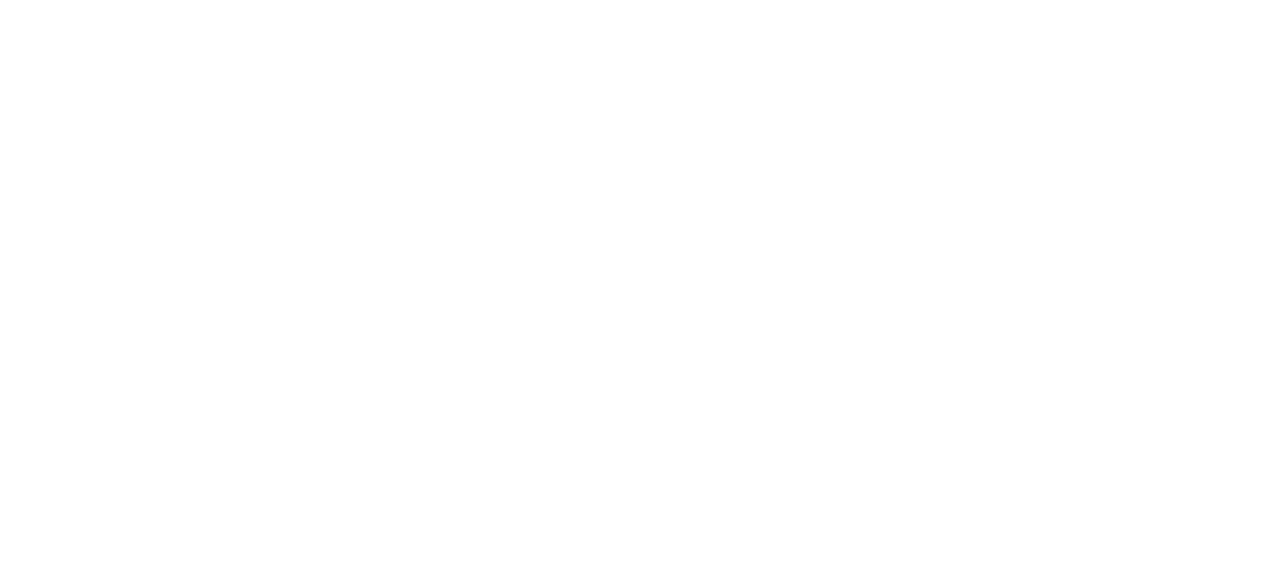 scroll, scrollTop: 3600, scrollLeft: 0, axis: vertical 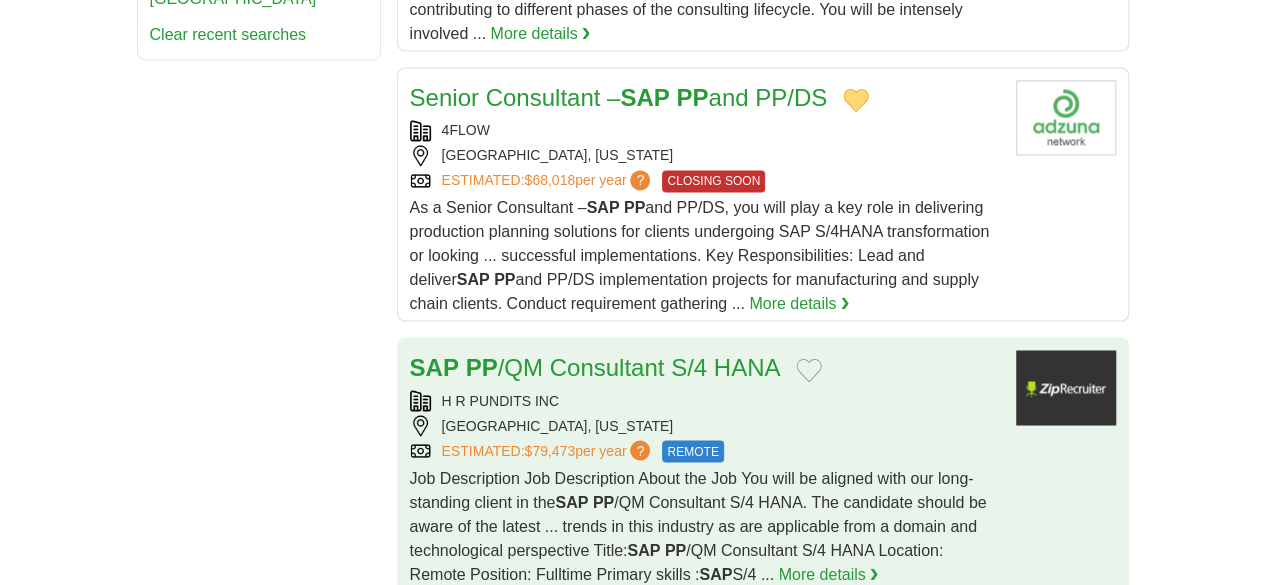click on "SAP   PP /QM Consultant S/4 HANA" at bounding box center (705, 368) 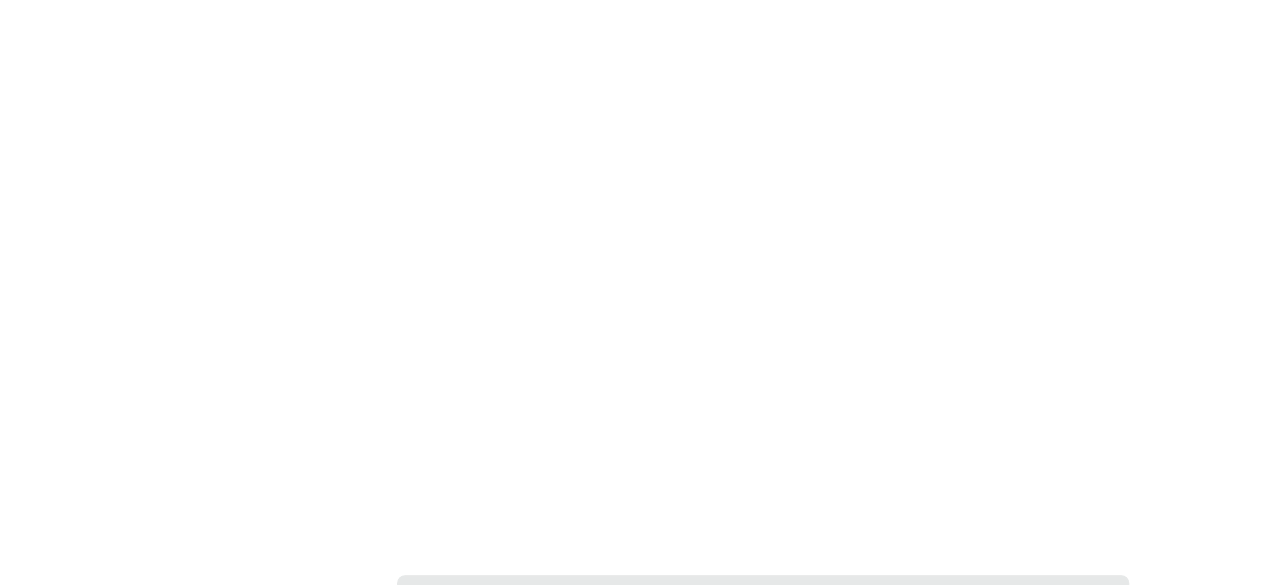scroll, scrollTop: 3900, scrollLeft: 0, axis: vertical 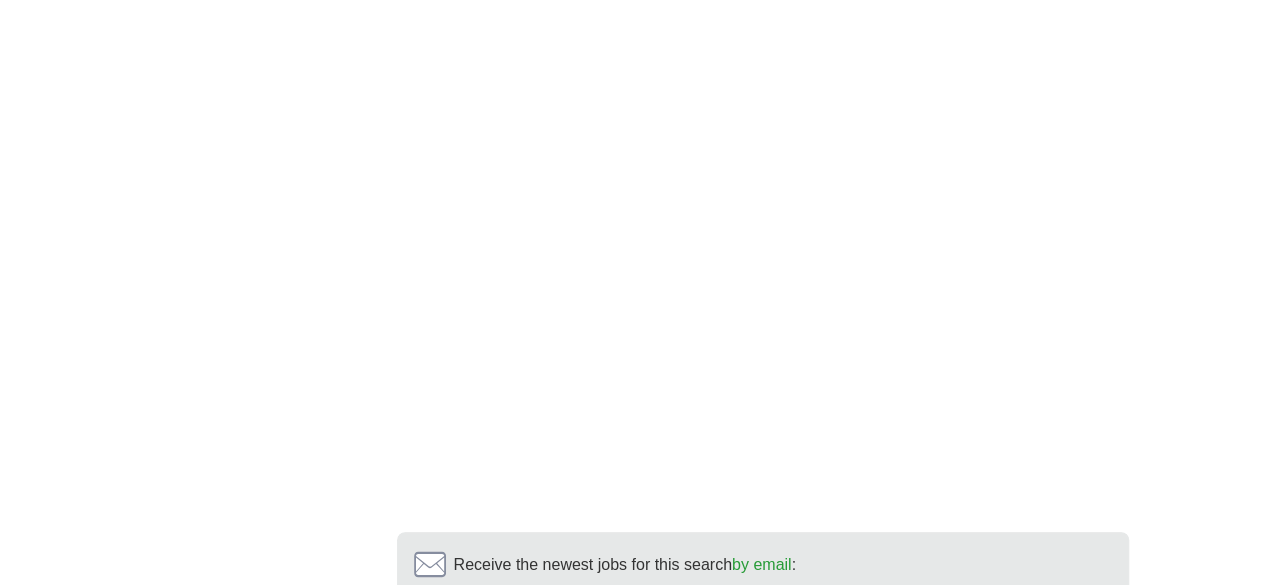 click on "3" at bounding box center (708, 798) 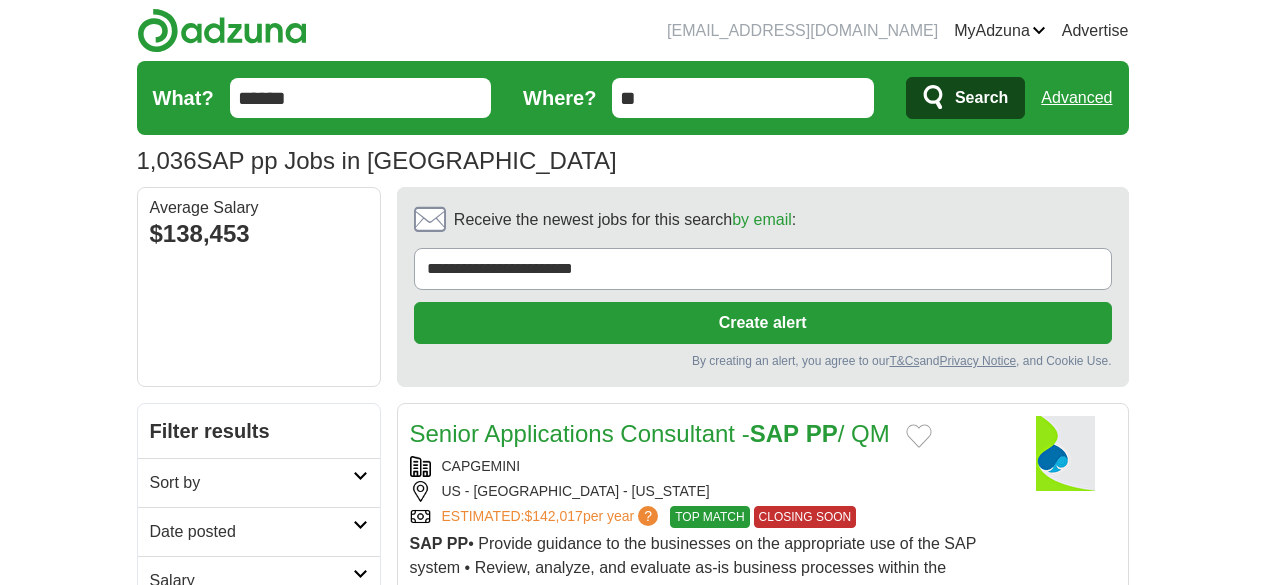 scroll, scrollTop: 200, scrollLeft: 0, axis: vertical 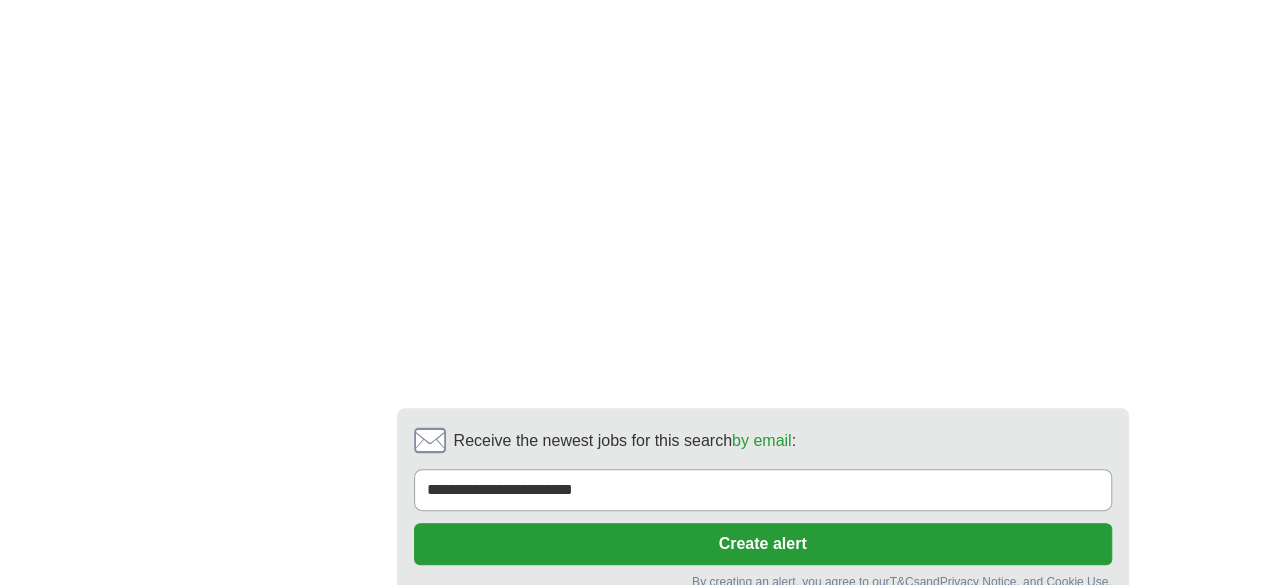 click on "4" at bounding box center [755, 674] 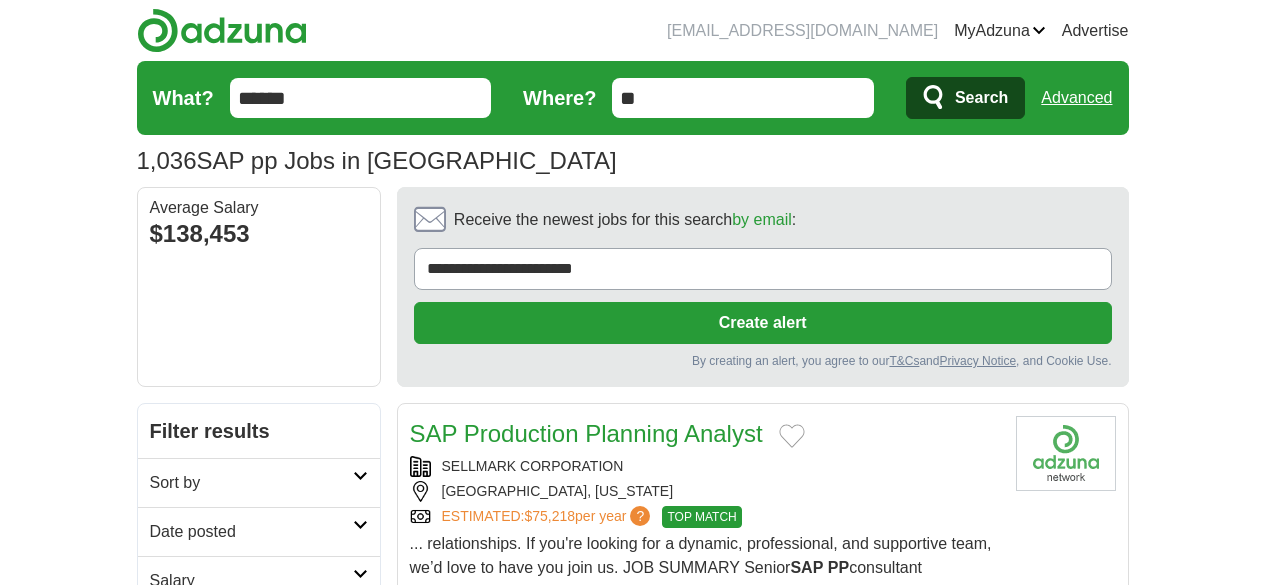 scroll, scrollTop: 185, scrollLeft: 0, axis: vertical 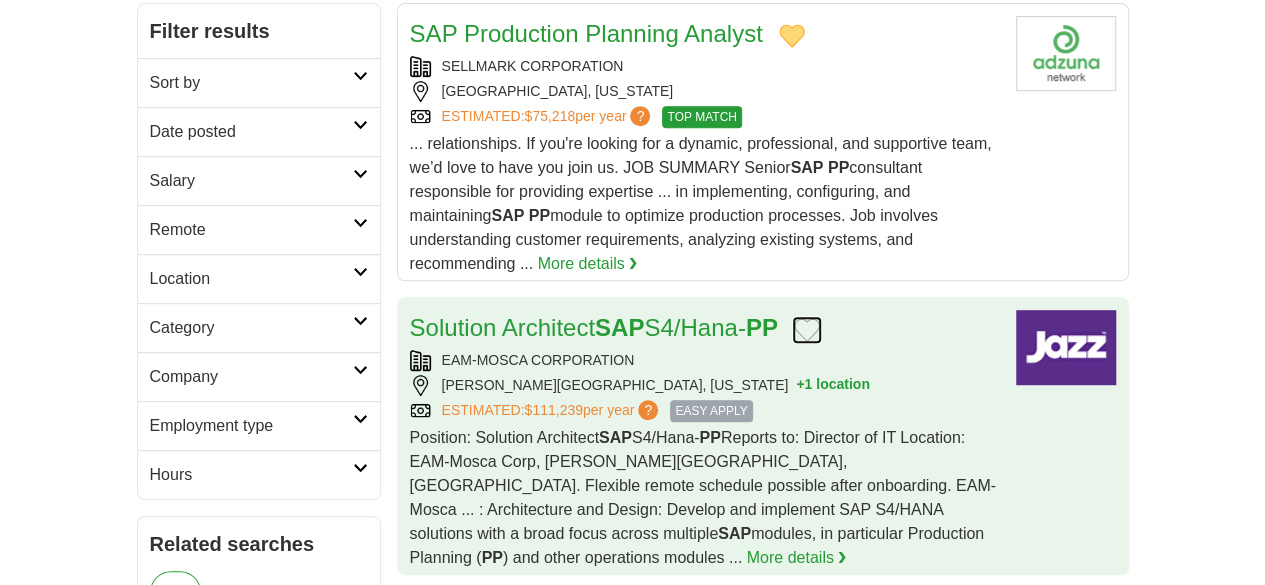click at bounding box center (807, 330) 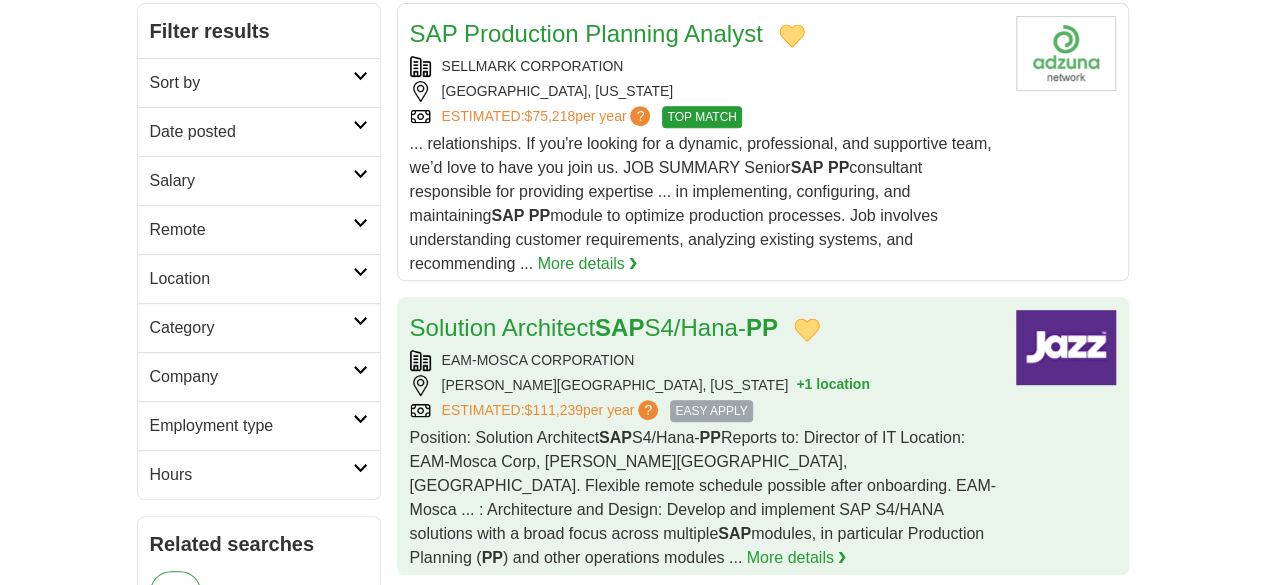 click on "EAM-MOSCA CORPORATION" at bounding box center [705, 360] 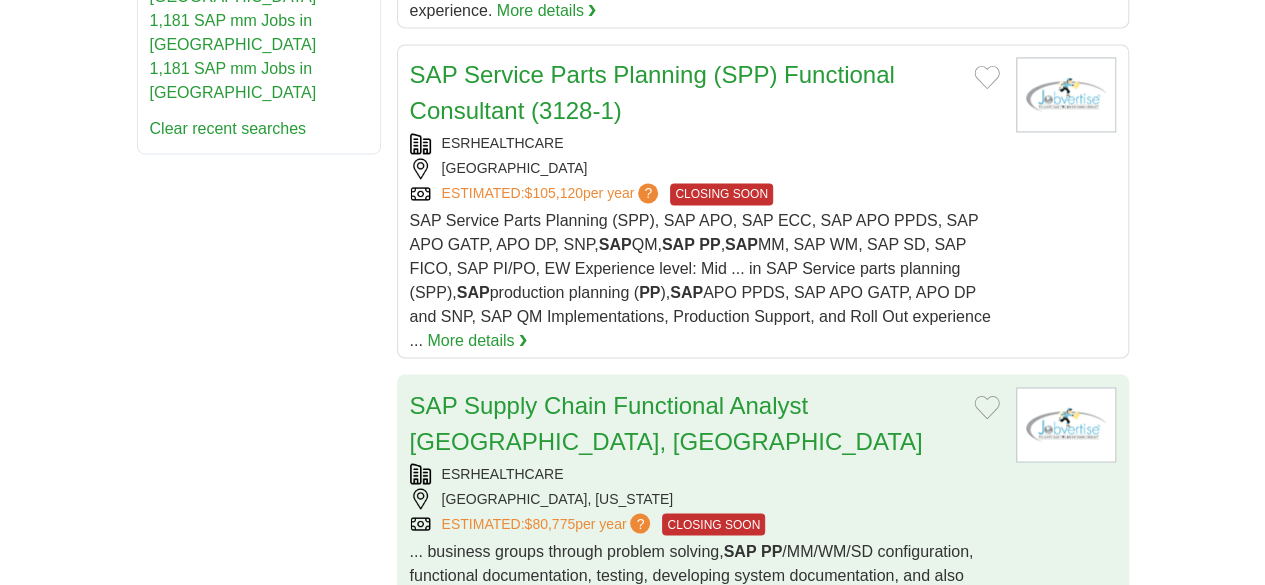 scroll, scrollTop: 1200, scrollLeft: 0, axis: vertical 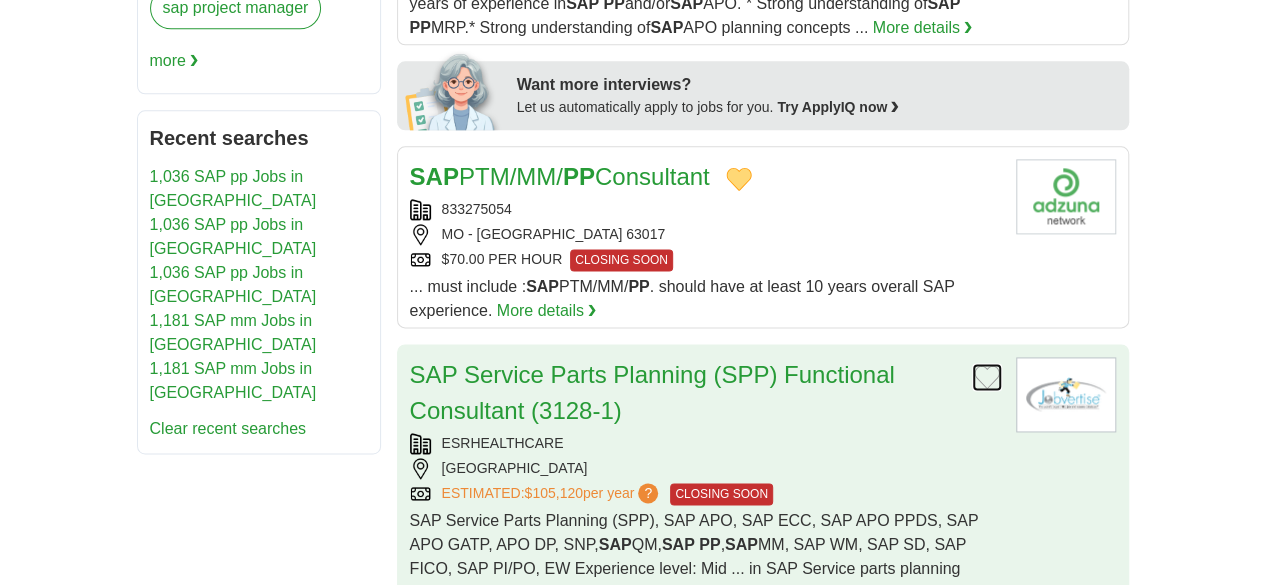 click at bounding box center (987, 377) 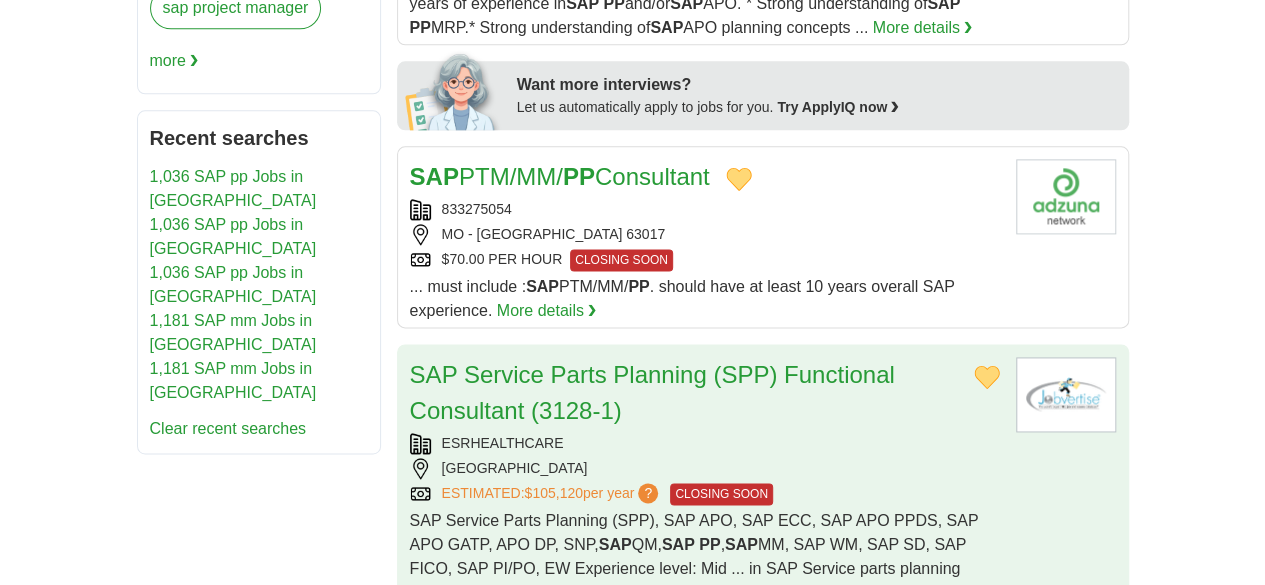 click on "ESRHEALTHCARE" at bounding box center [705, 443] 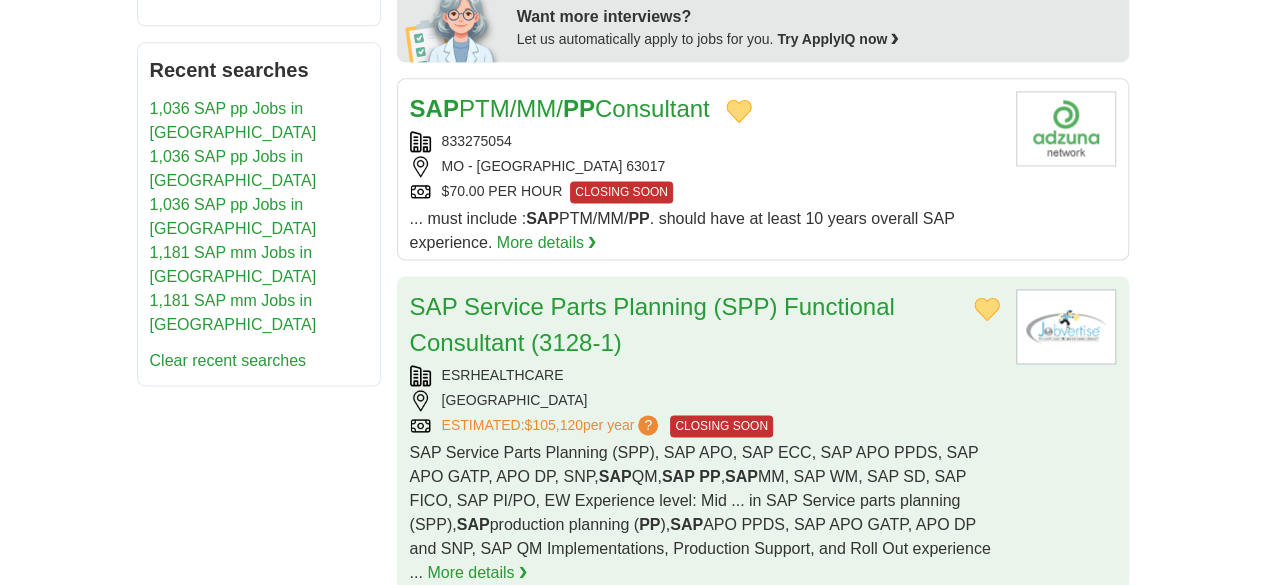 scroll, scrollTop: 1300, scrollLeft: 0, axis: vertical 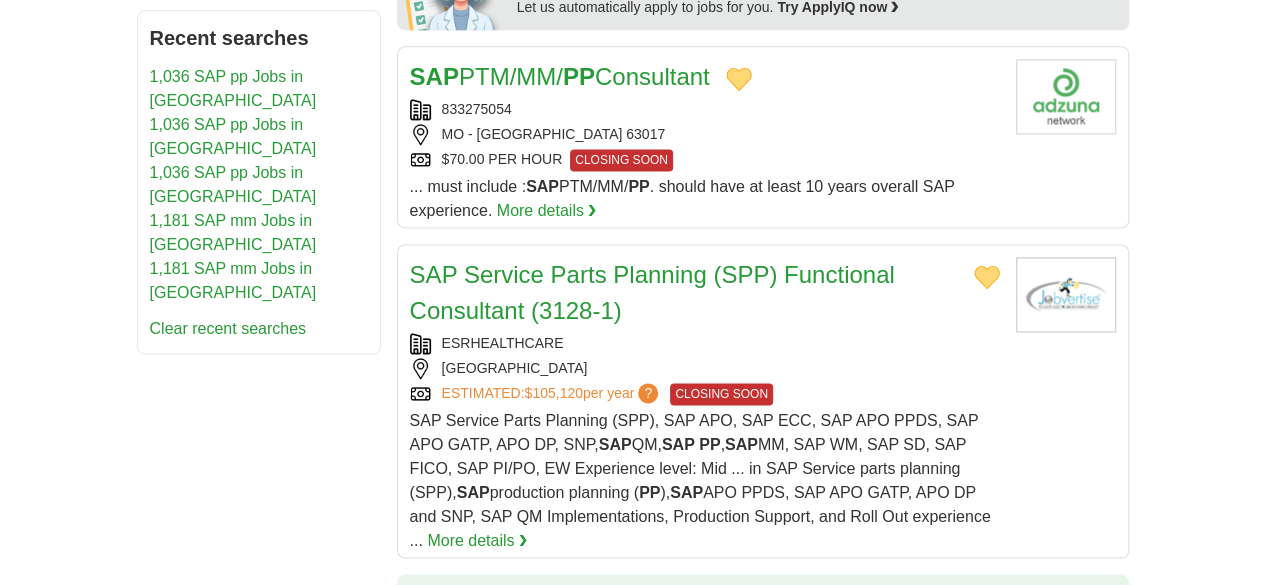 click at bounding box center [987, 607] 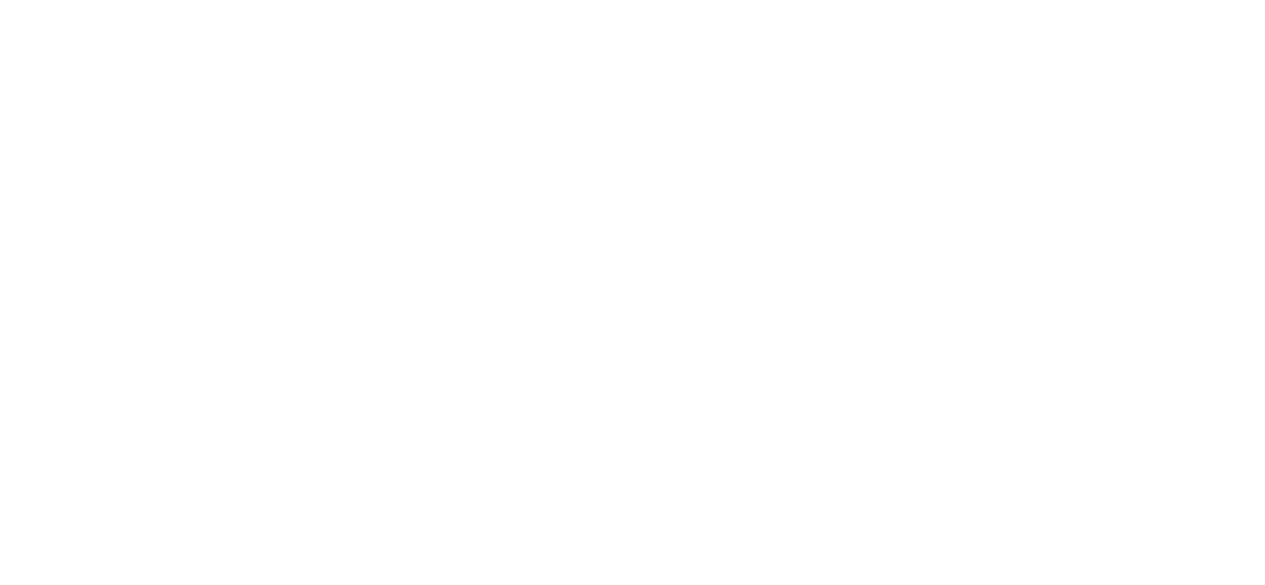 scroll, scrollTop: 4016, scrollLeft: 0, axis: vertical 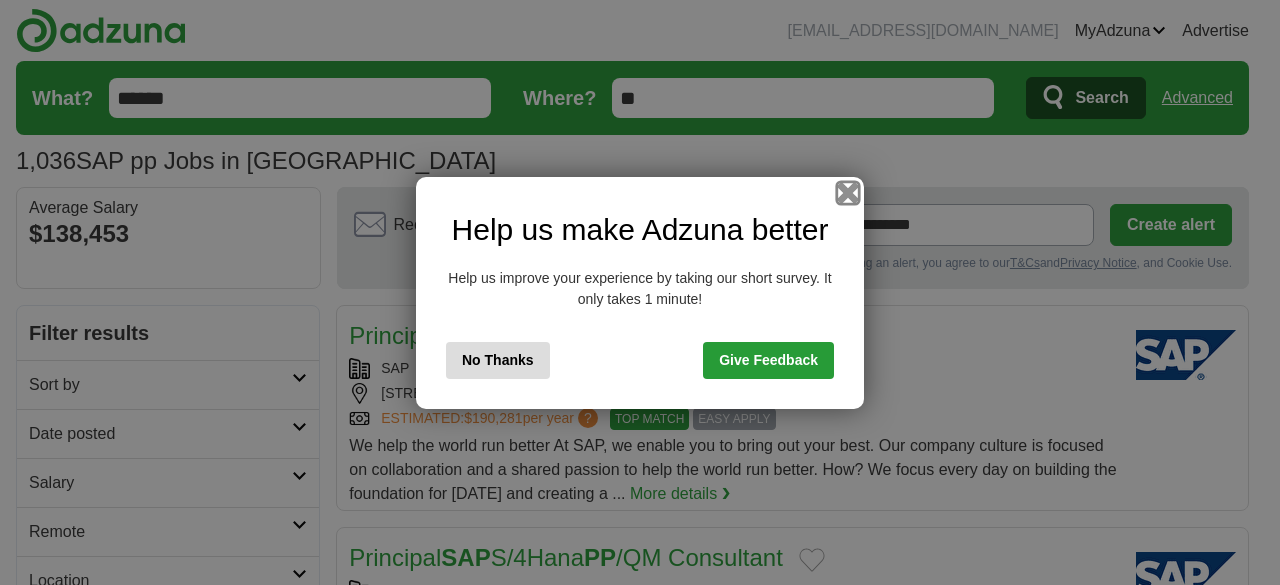 click at bounding box center [848, 192] 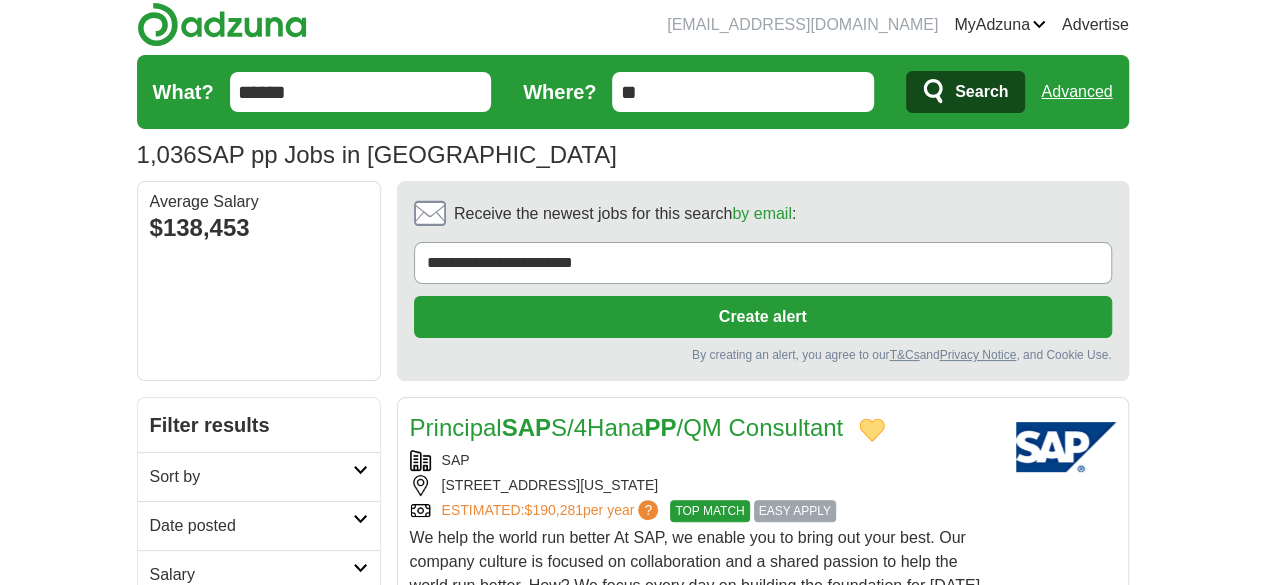 scroll, scrollTop: 300, scrollLeft: 0, axis: vertical 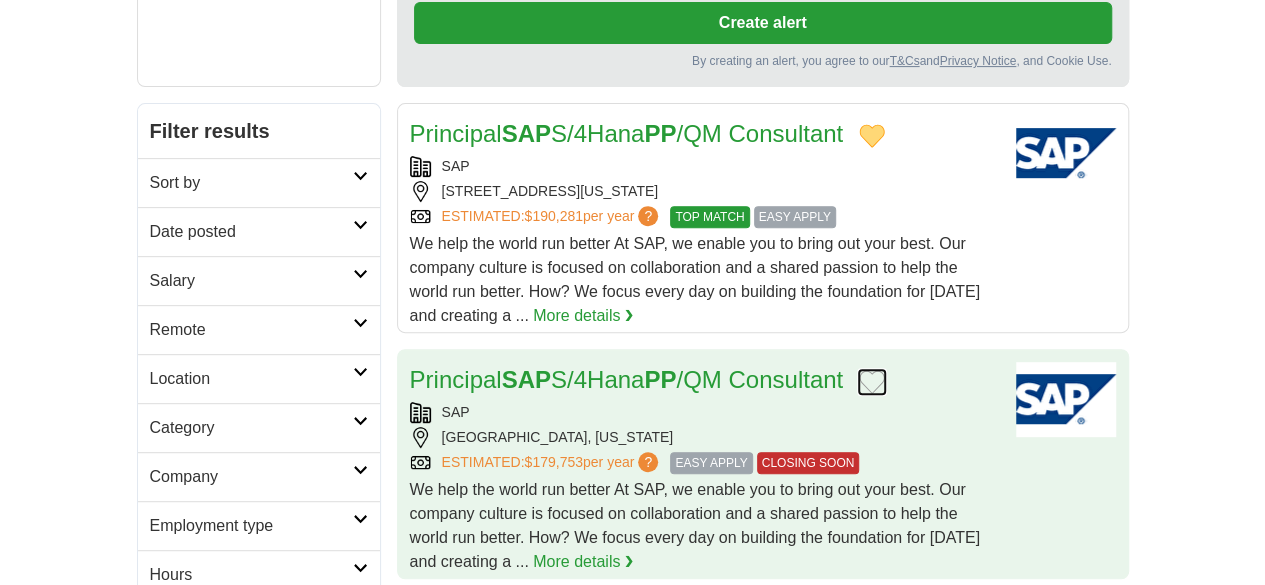 click at bounding box center (872, 382) 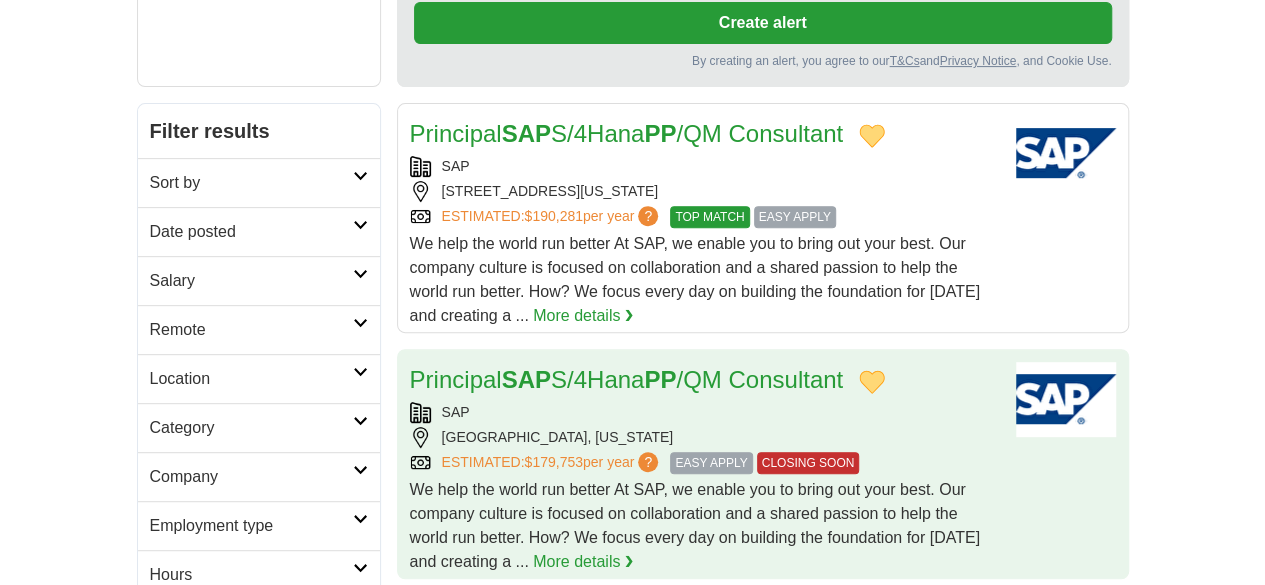 click on "SAP" at bounding box center (705, 412) 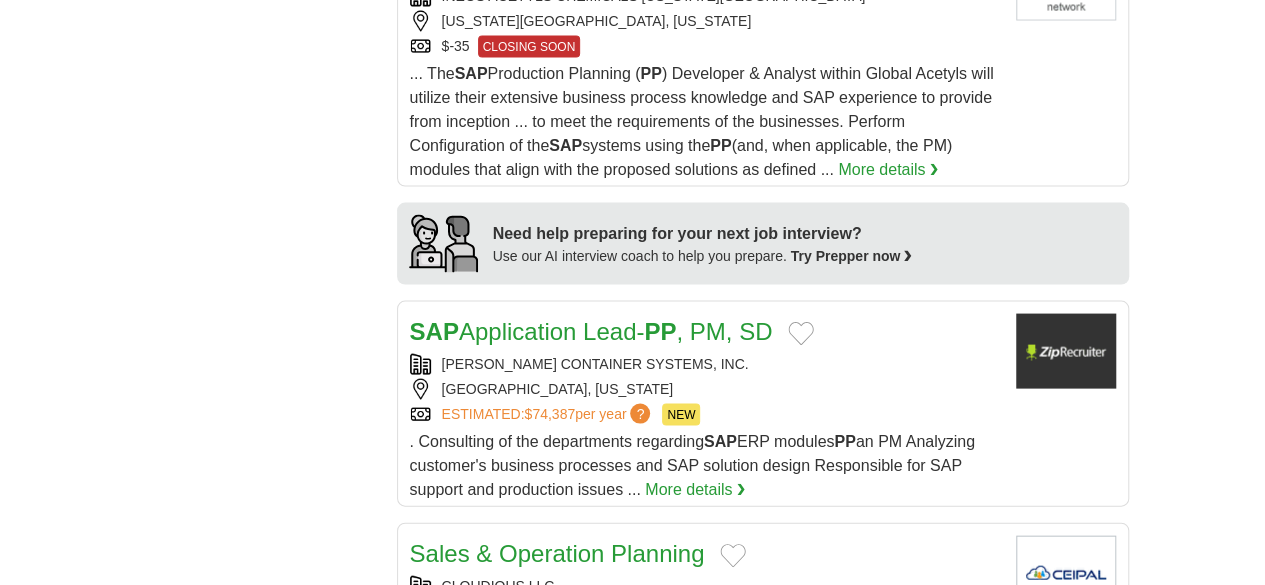 scroll, scrollTop: 1800, scrollLeft: 0, axis: vertical 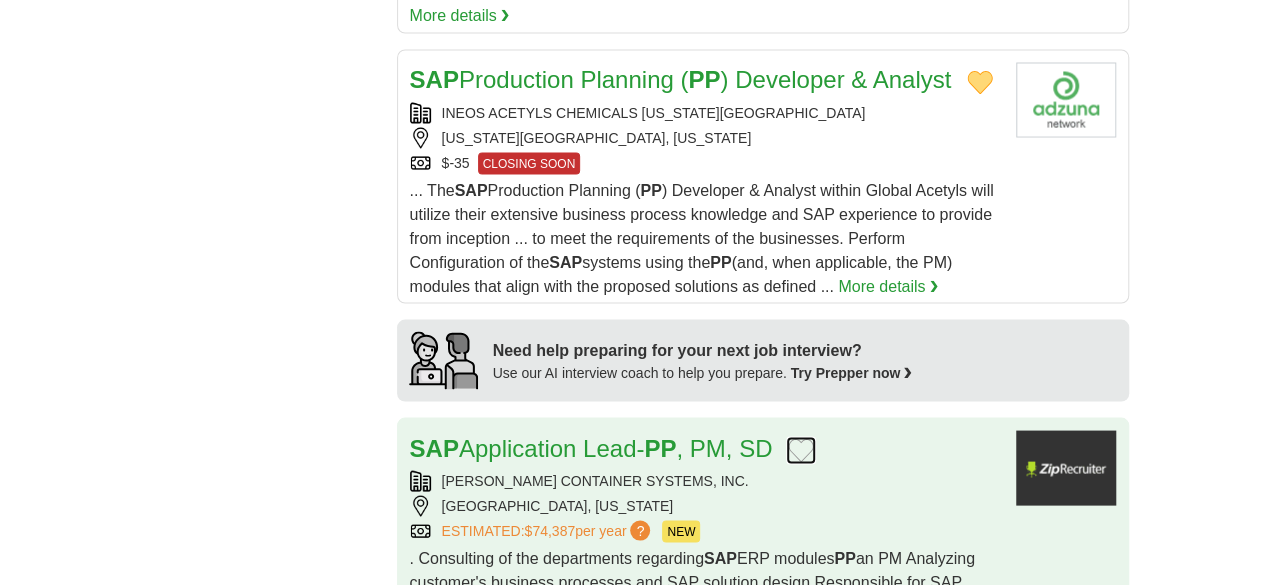 click at bounding box center [801, 450] 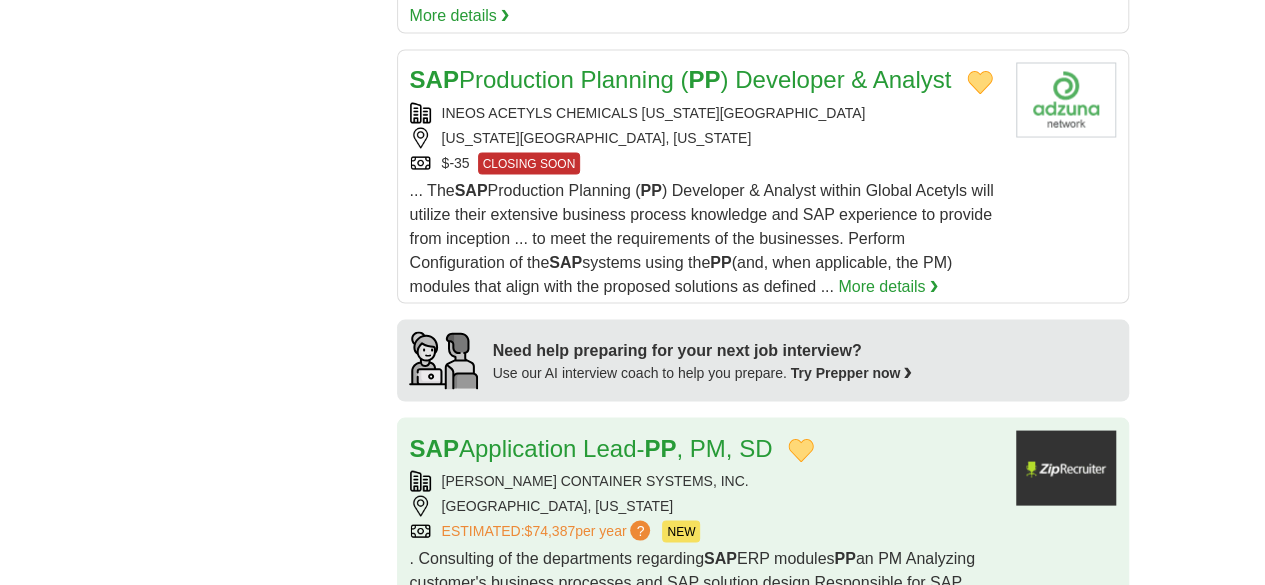 click on "SOMERVILLE, NEW JERSEY" at bounding box center [705, 505] 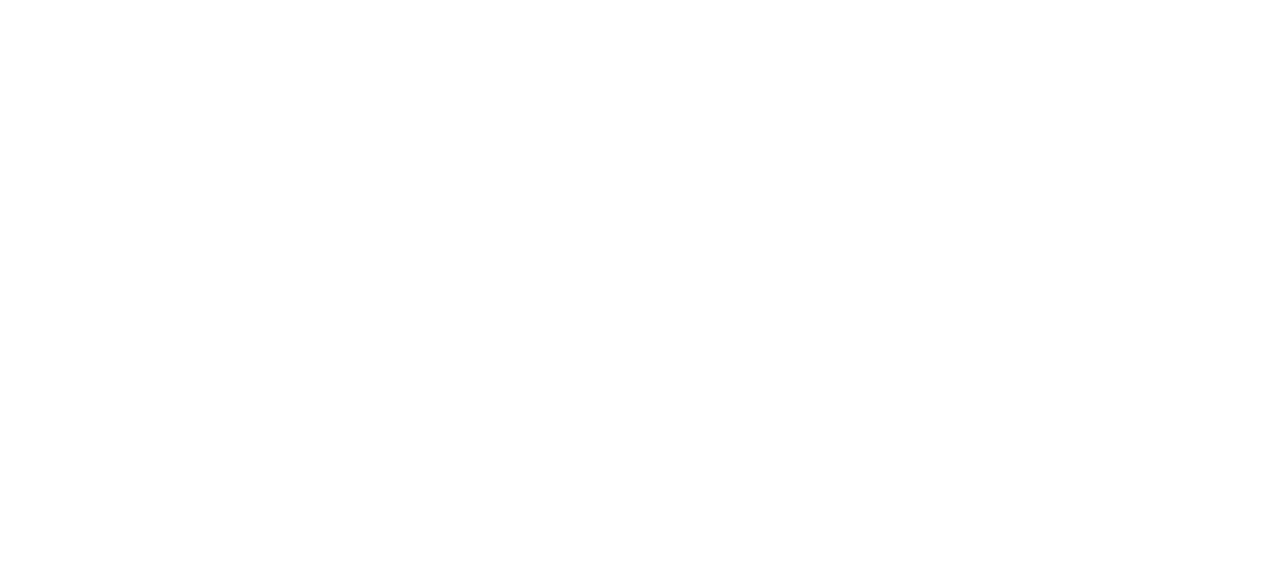 scroll, scrollTop: 4000, scrollLeft: 0, axis: vertical 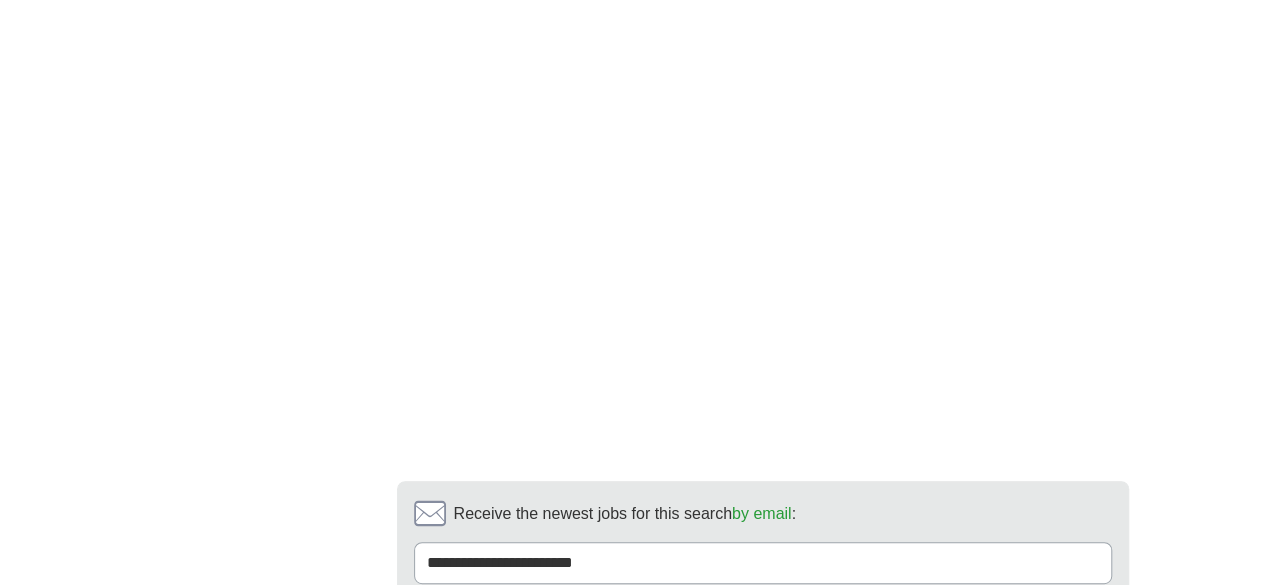 click on "6" at bounding box center [826, 747] 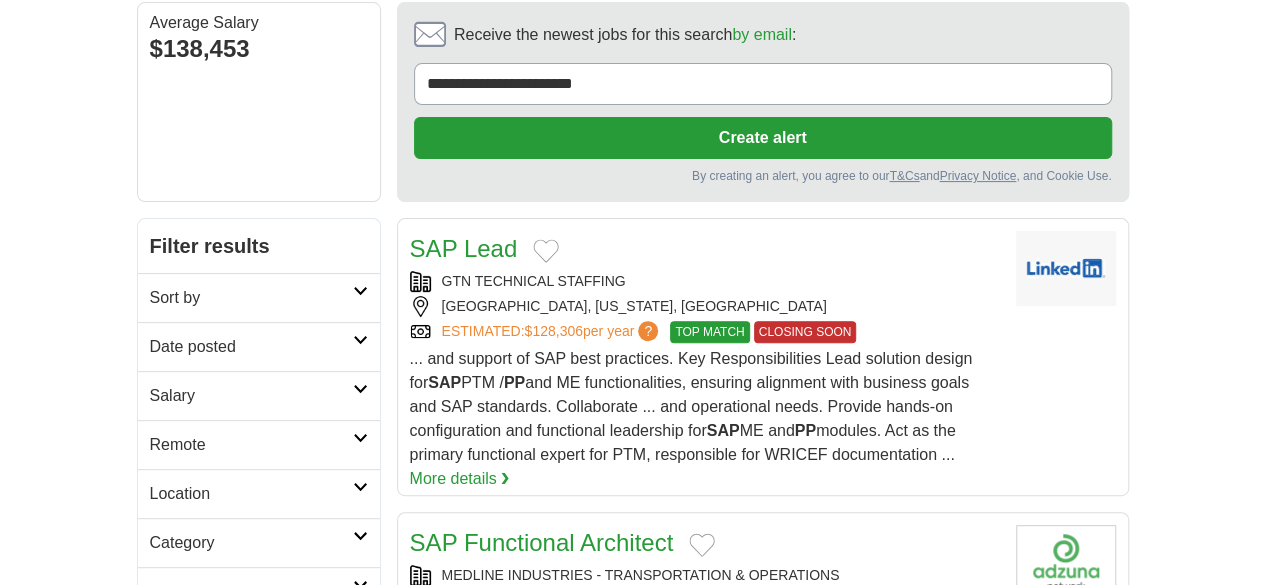 scroll, scrollTop: 0, scrollLeft: 0, axis: both 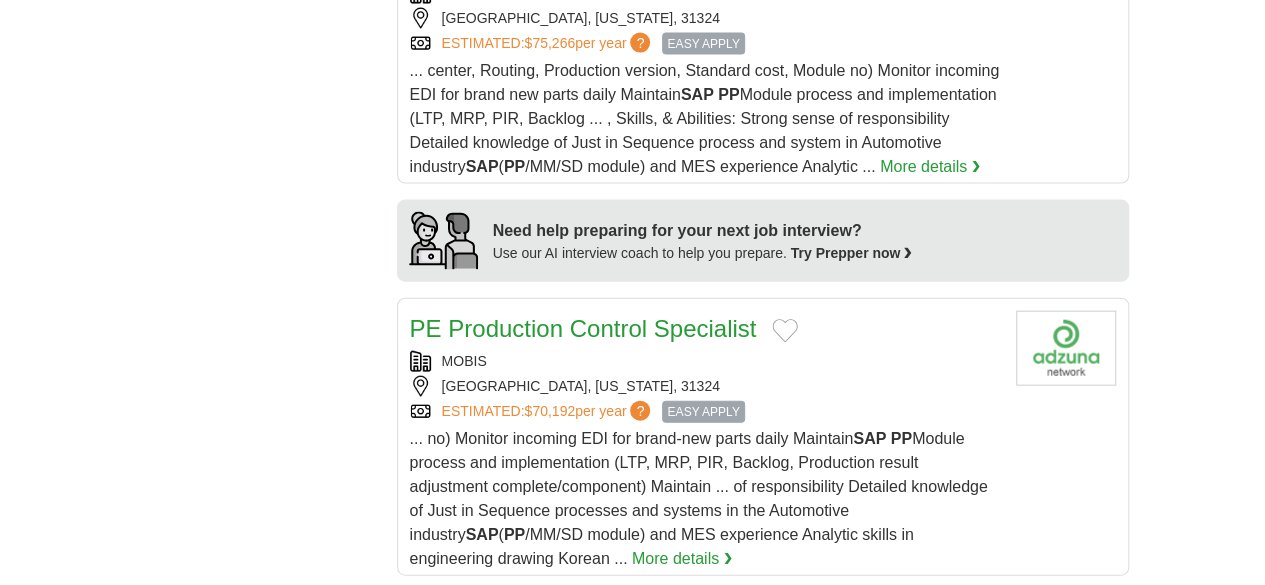 click at bounding box center [987, 625] 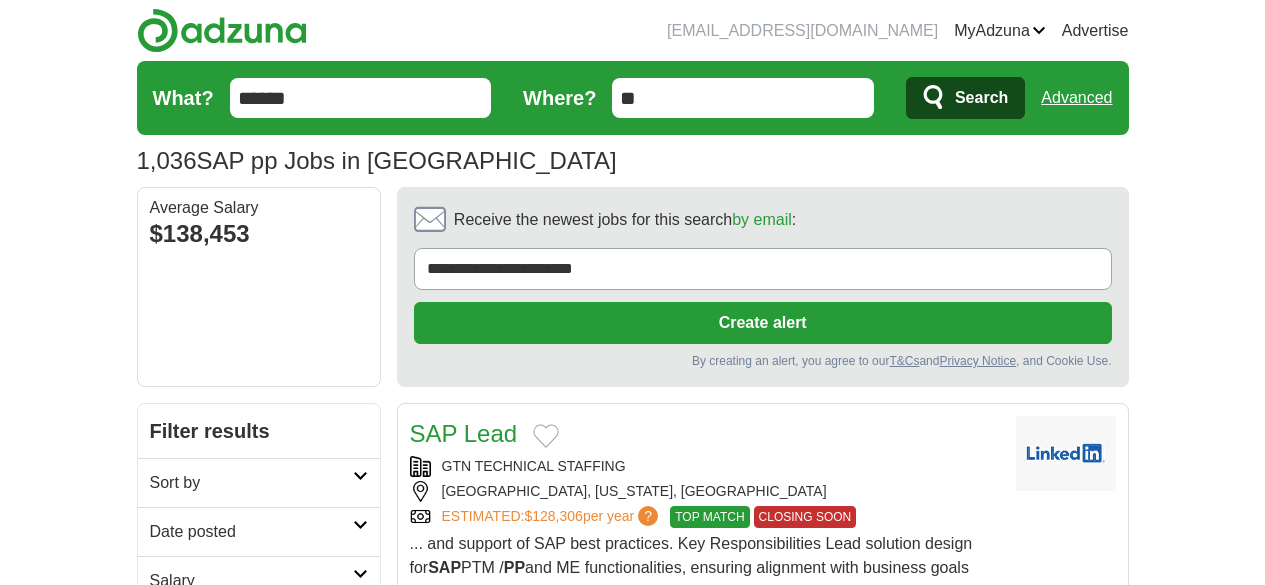 scroll, scrollTop: 2123, scrollLeft: 0, axis: vertical 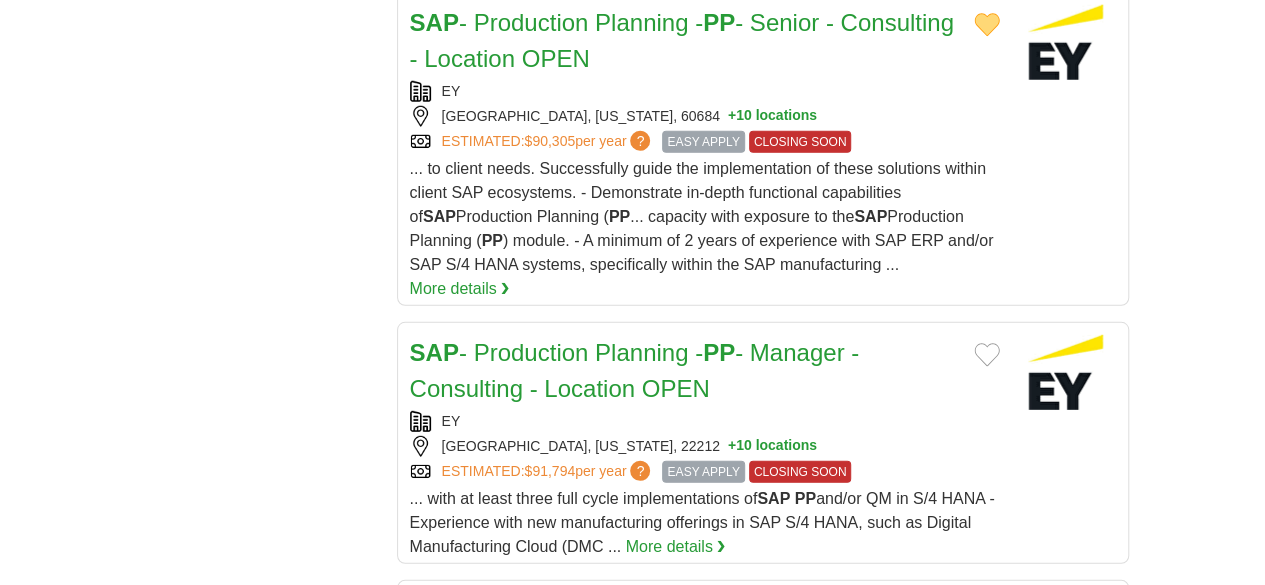 click on "7" at bounding box center [850, 1167] 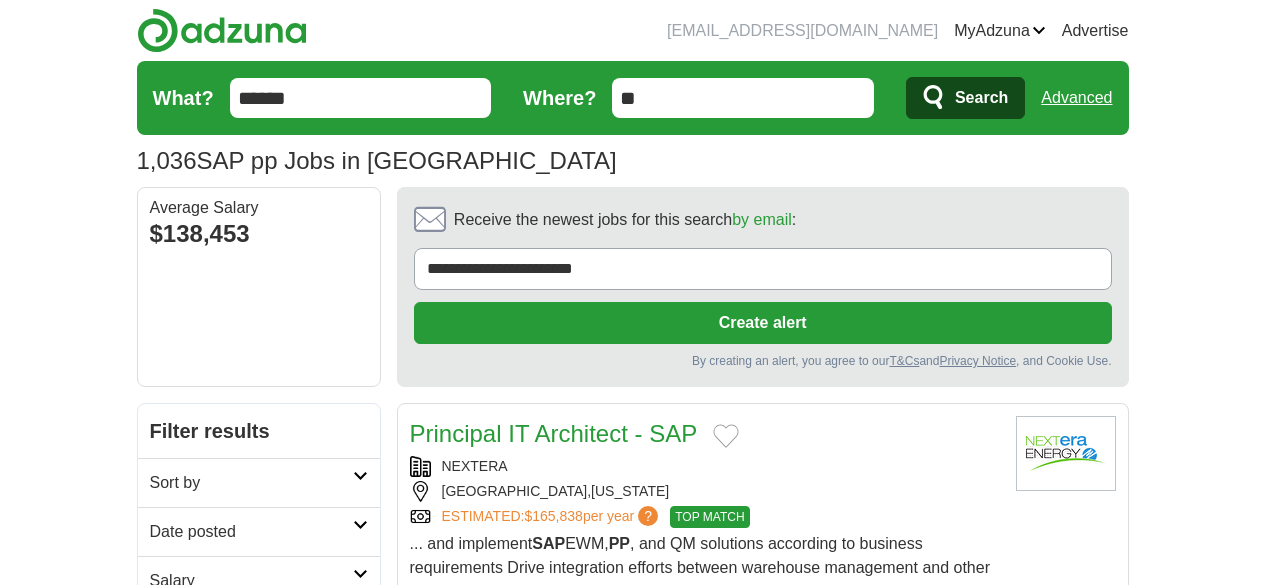 scroll, scrollTop: 482, scrollLeft: 0, axis: vertical 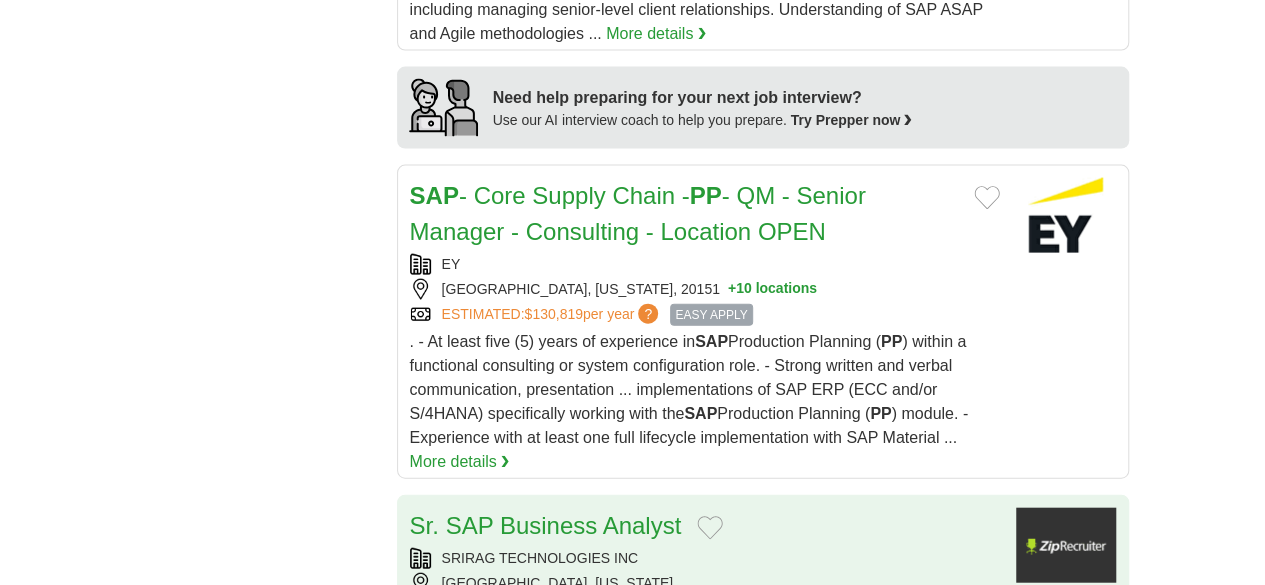 click on "Sr. SAP Business Analyst
SRIRAG TECHNOLOGIES INC
[GEOGRAPHIC_DATA], [US_STATE]
ESTIMATED:
$105,218
per year
?
NEW REMOTE
NEW REMOTE
, or professional certifications: • In depth functional and configuration expertise in the  SAP  Production Planning ( PP SAP" at bounding box center [705, 626] 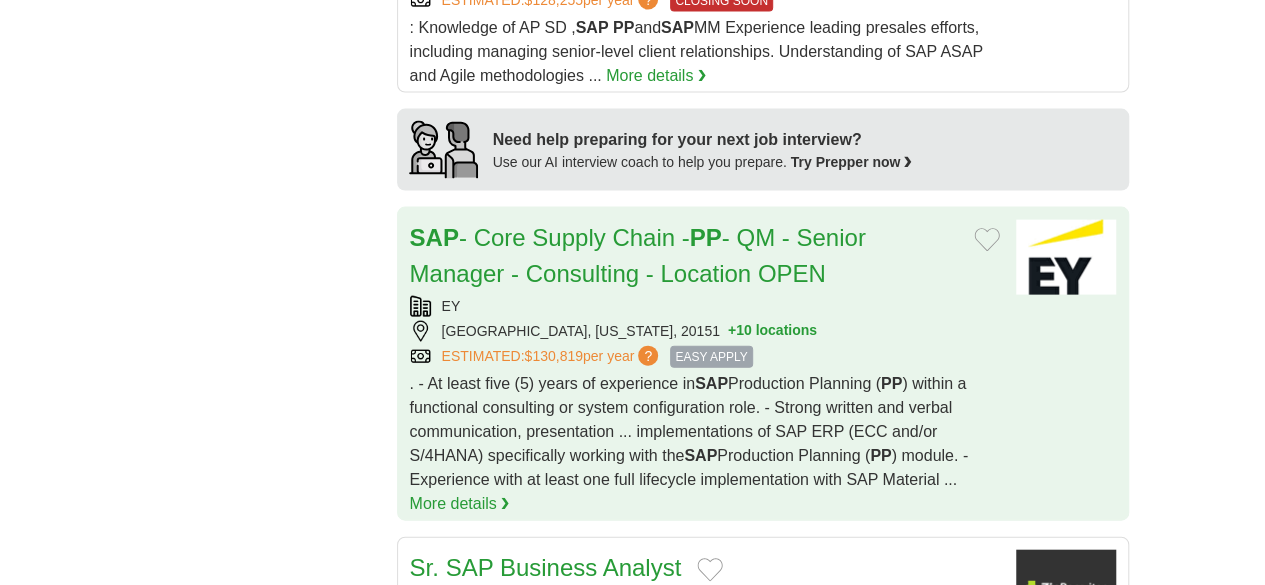 scroll, scrollTop: 2200, scrollLeft: 0, axis: vertical 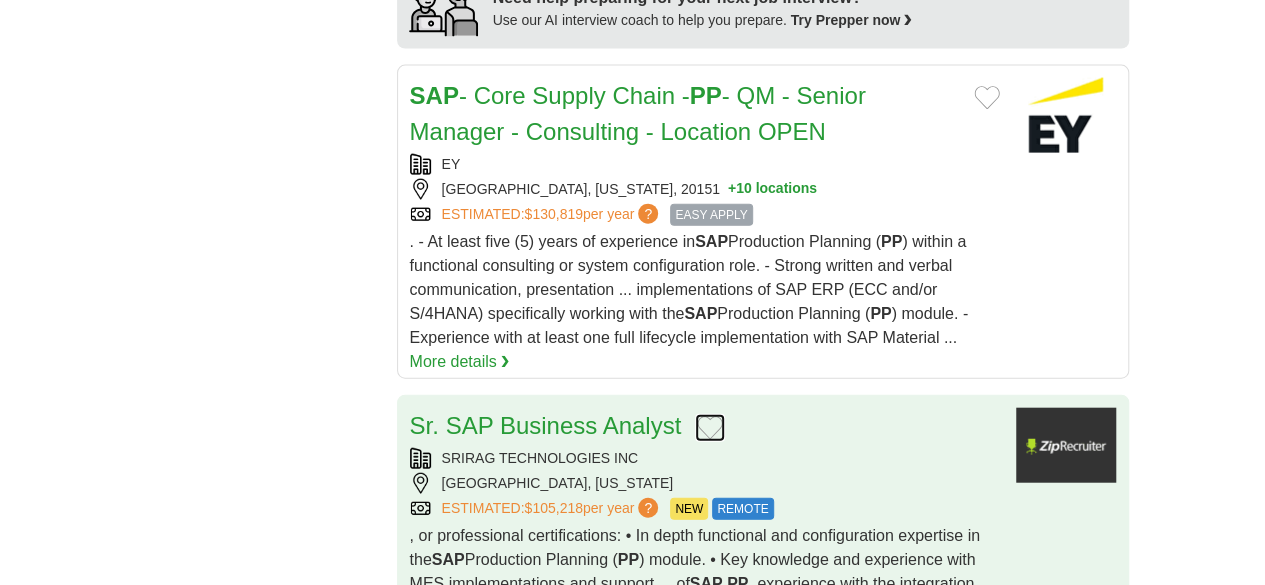 click at bounding box center [710, 428] 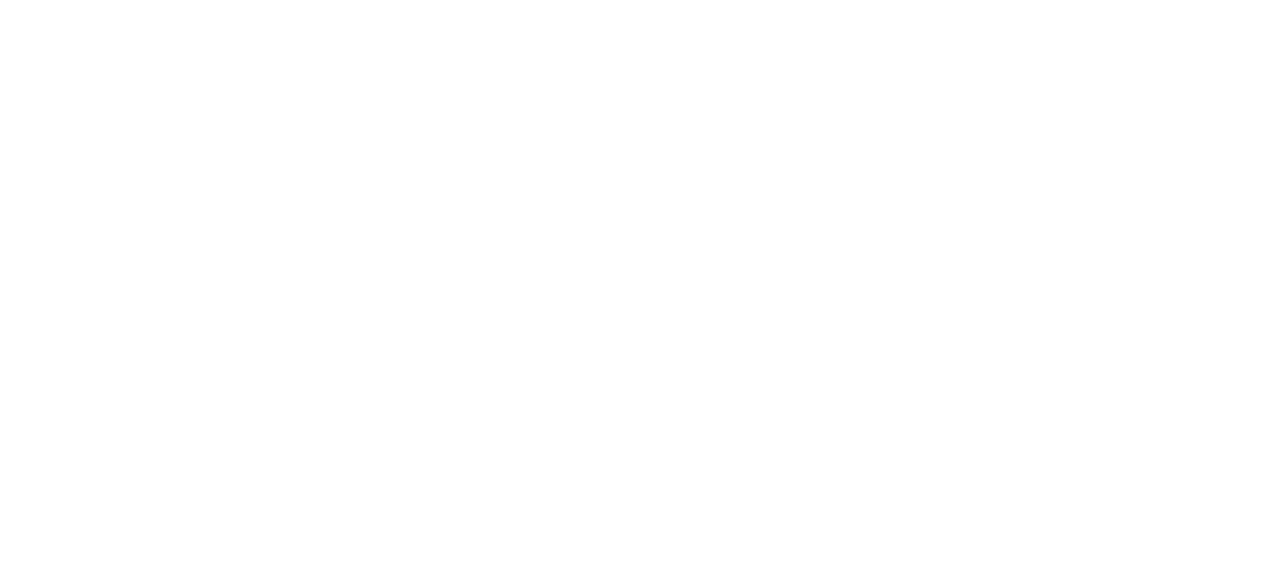 scroll, scrollTop: 4100, scrollLeft: 0, axis: vertical 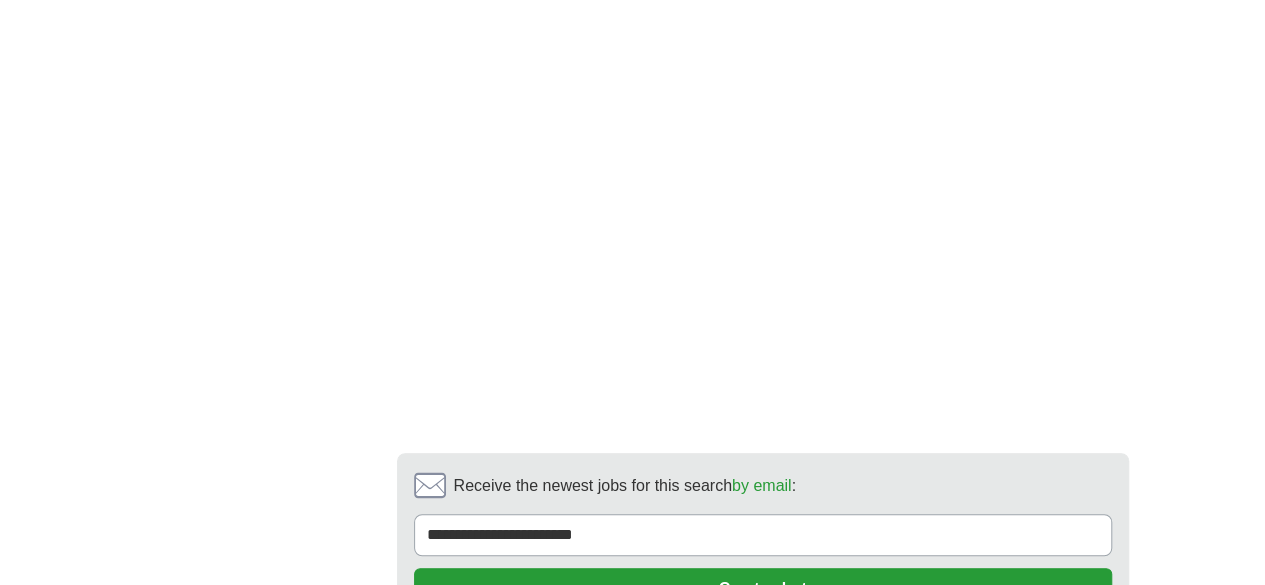 click on "8" at bounding box center (890, 719) 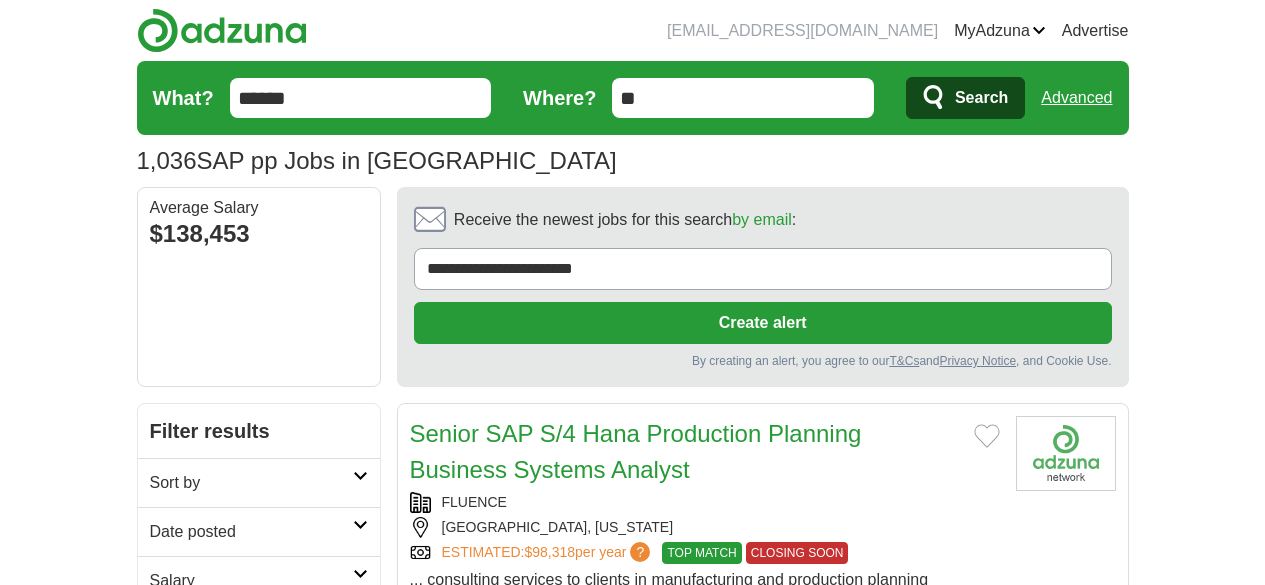 scroll, scrollTop: 0, scrollLeft: 0, axis: both 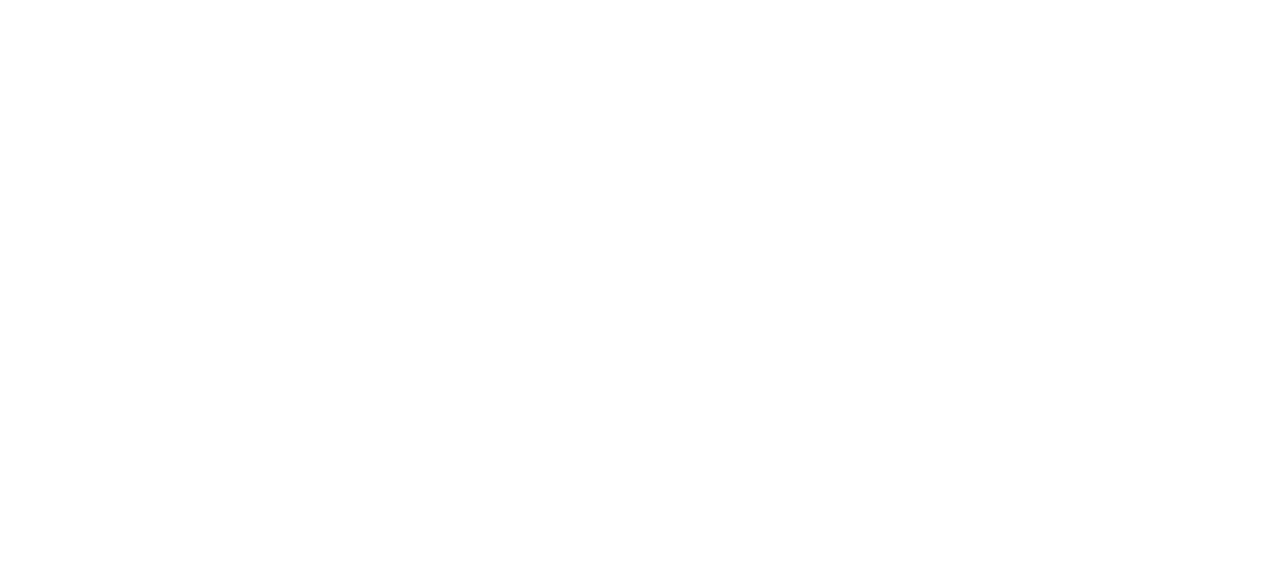 drag, startPoint x: 908, startPoint y: 529, endPoint x: 892, endPoint y: 521, distance: 17.888544 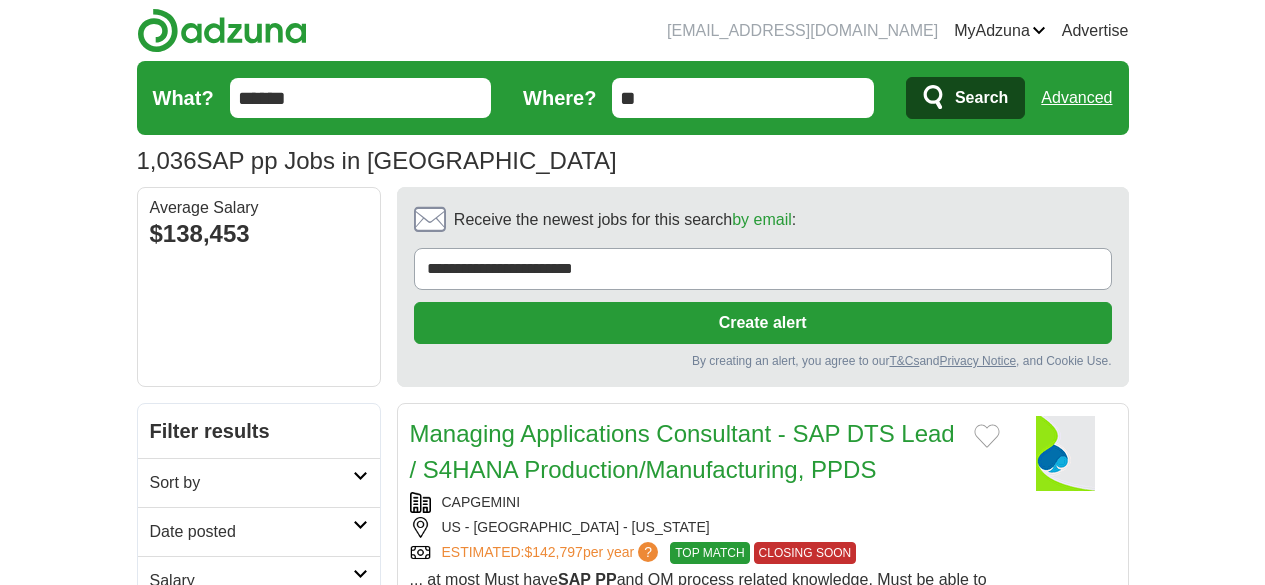 scroll, scrollTop: 0, scrollLeft: 0, axis: both 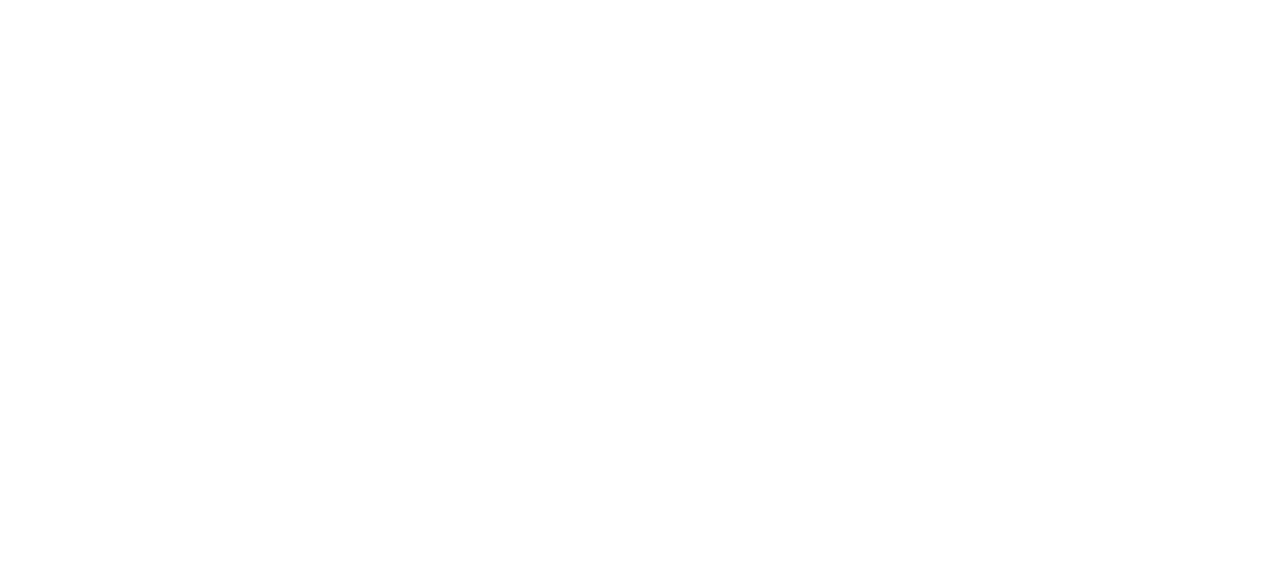 click on "10" at bounding box center (886, 1034) 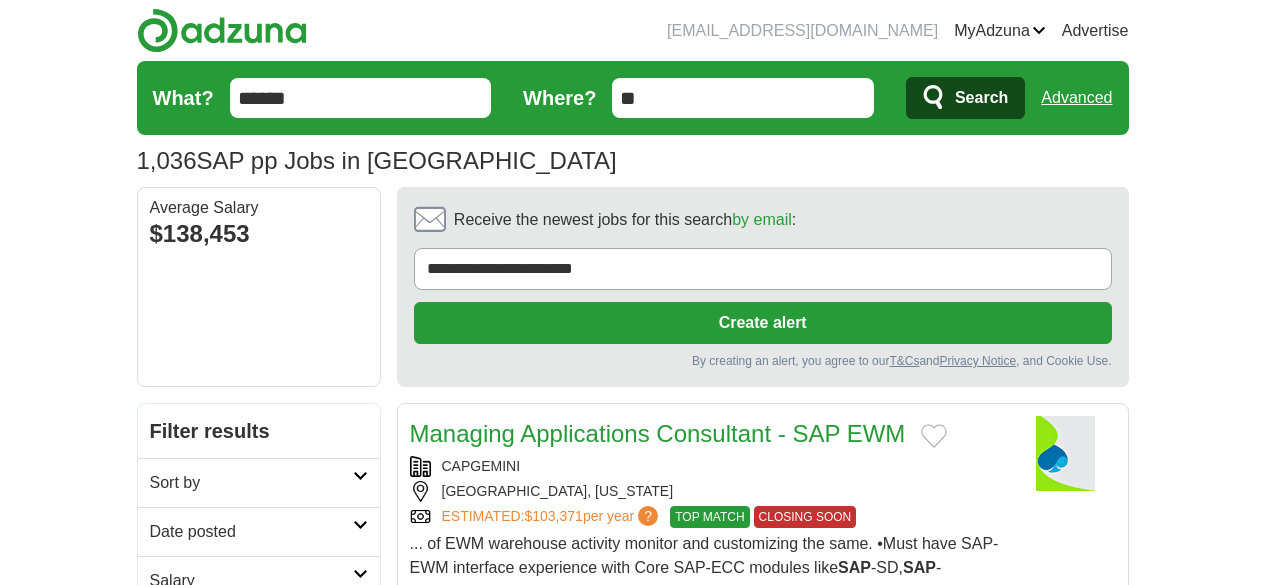 scroll, scrollTop: 144, scrollLeft: 0, axis: vertical 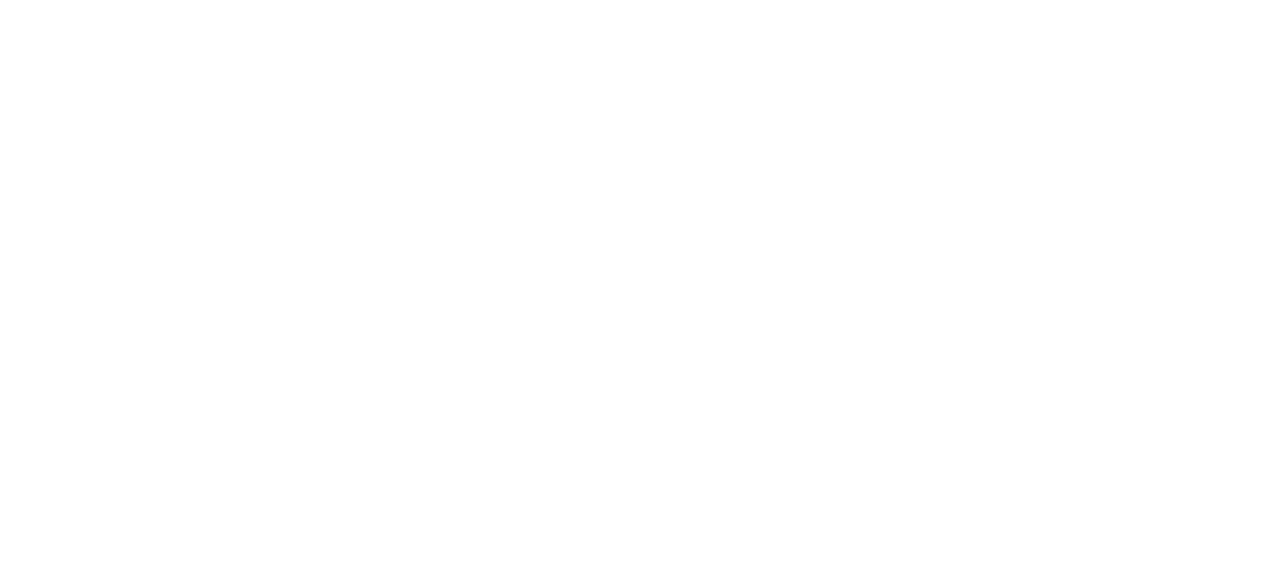 click on "11" at bounding box center [890, 999] 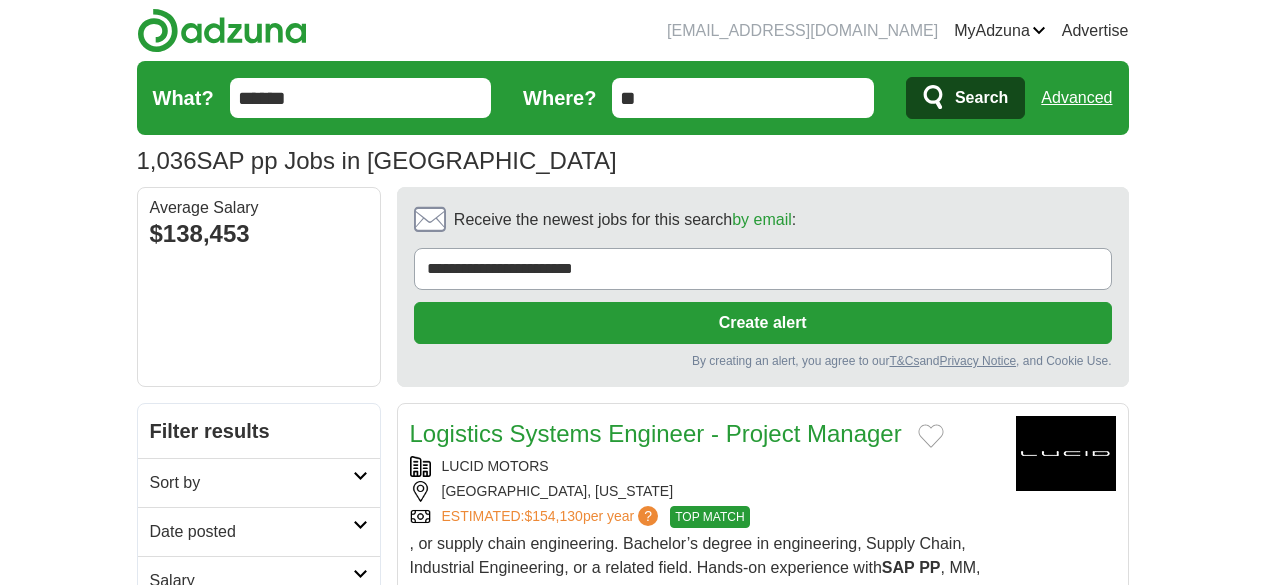 scroll, scrollTop: 200, scrollLeft: 0, axis: vertical 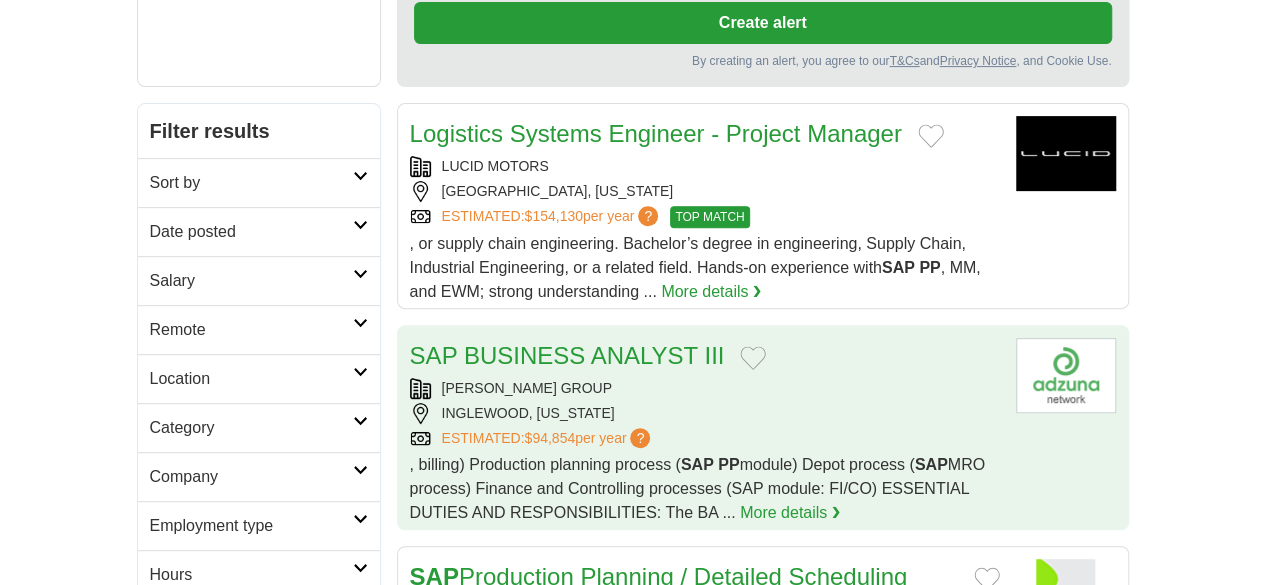 click on "MARVIN GROUP" at bounding box center [705, 388] 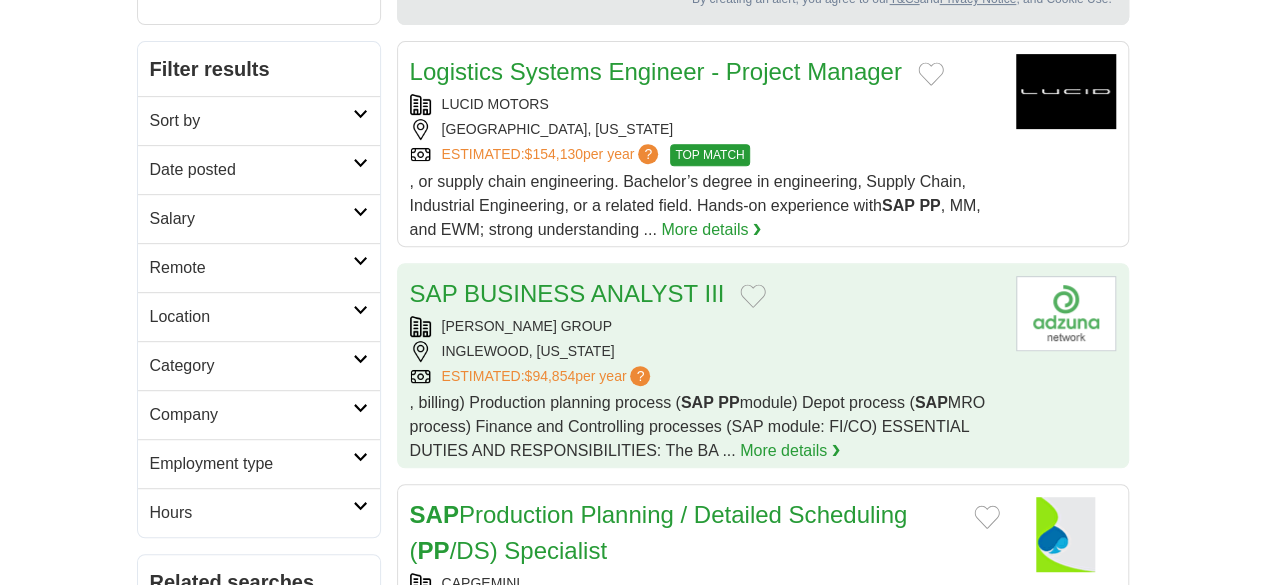 scroll, scrollTop: 300, scrollLeft: 0, axis: vertical 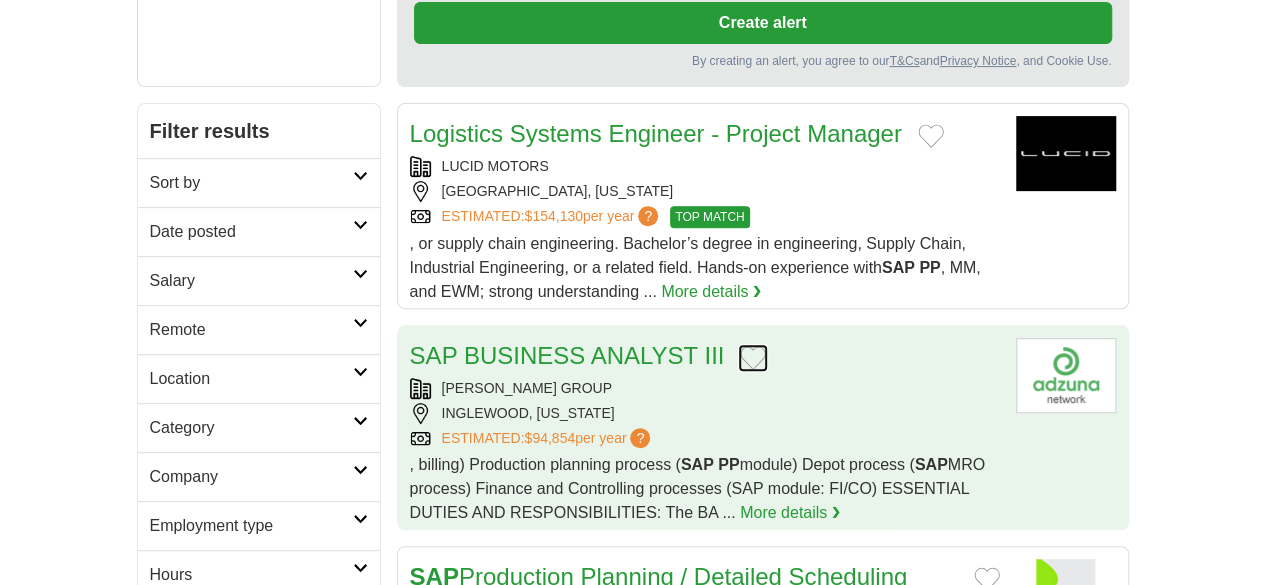 click at bounding box center [753, 358] 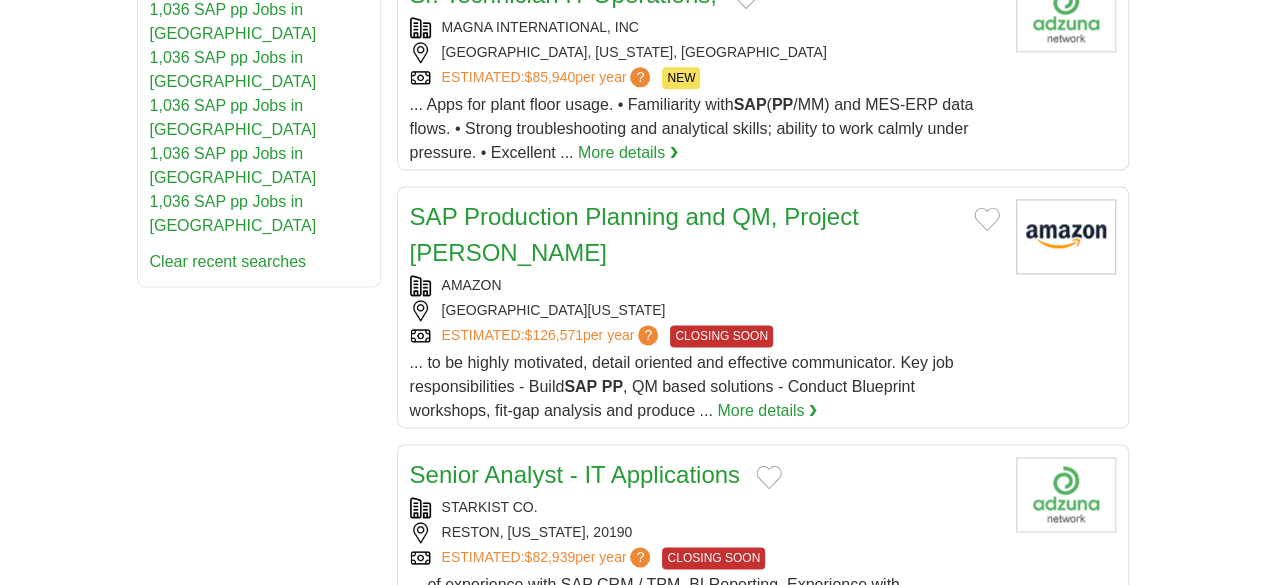 scroll, scrollTop: 1100, scrollLeft: 0, axis: vertical 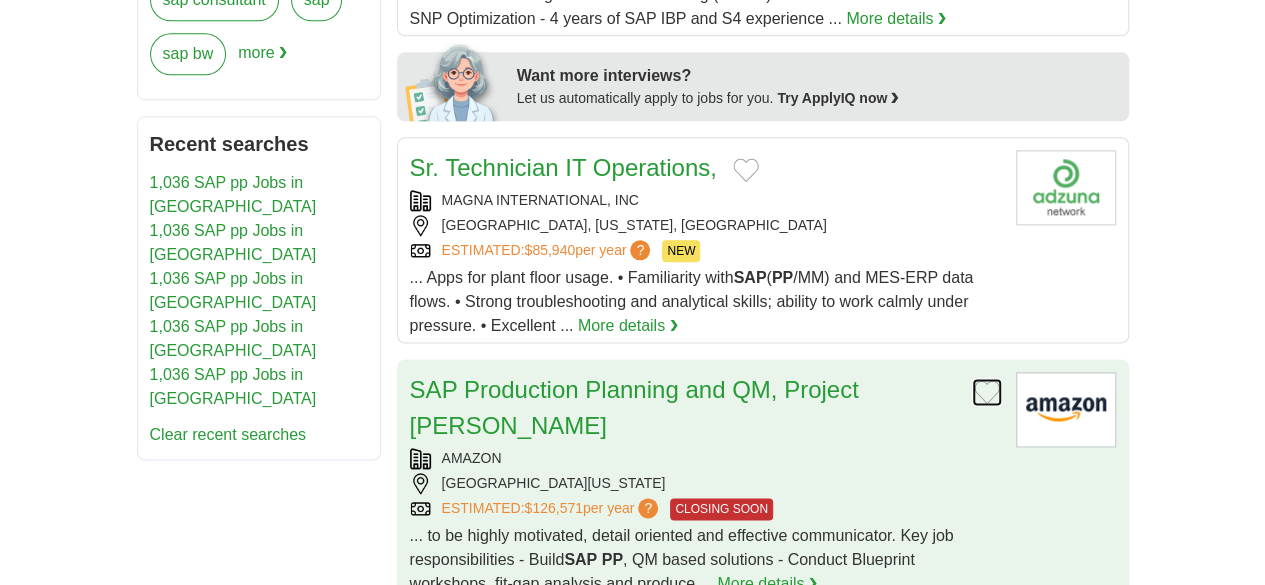click at bounding box center (987, 392) 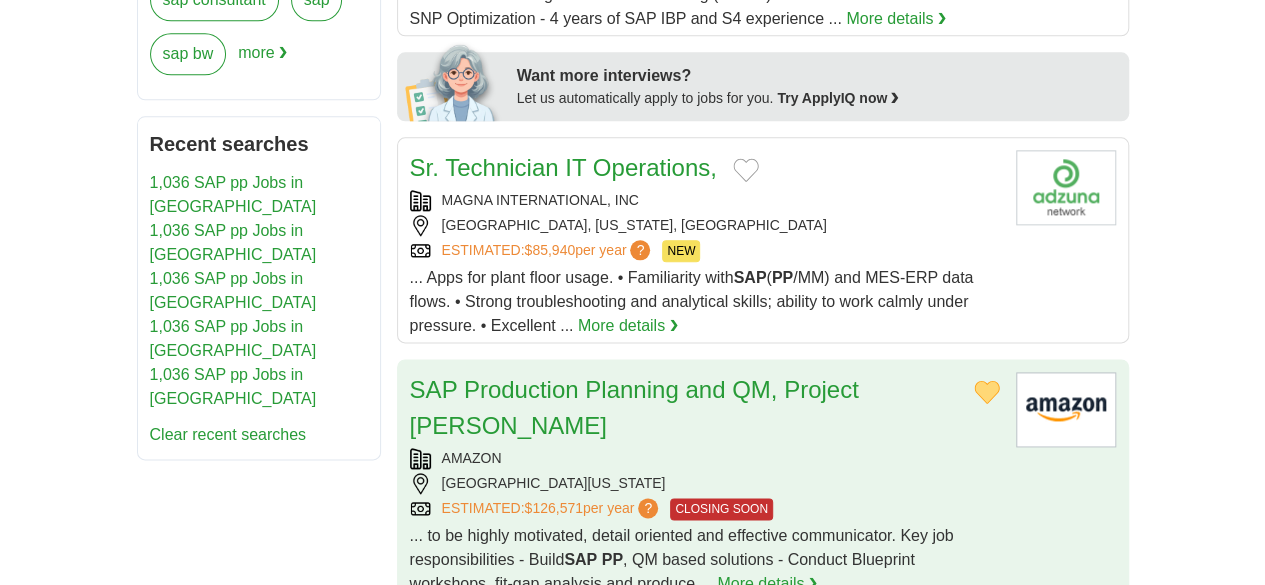 click on "AMAZON" at bounding box center [705, 458] 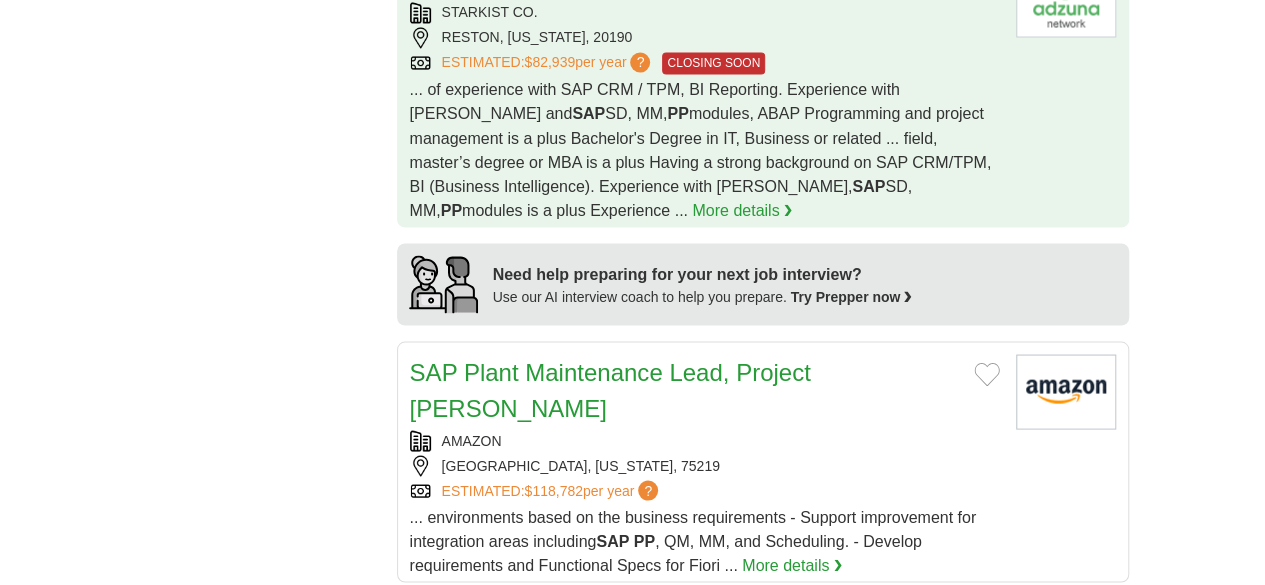 scroll, scrollTop: 1800, scrollLeft: 0, axis: vertical 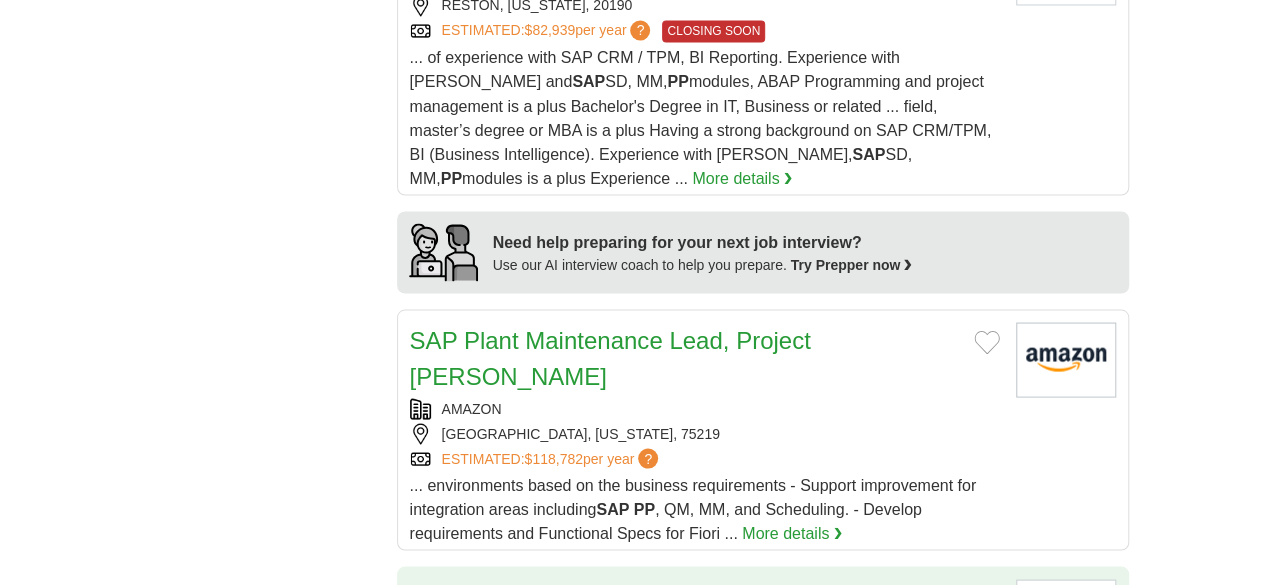 click at bounding box center [643, 599] 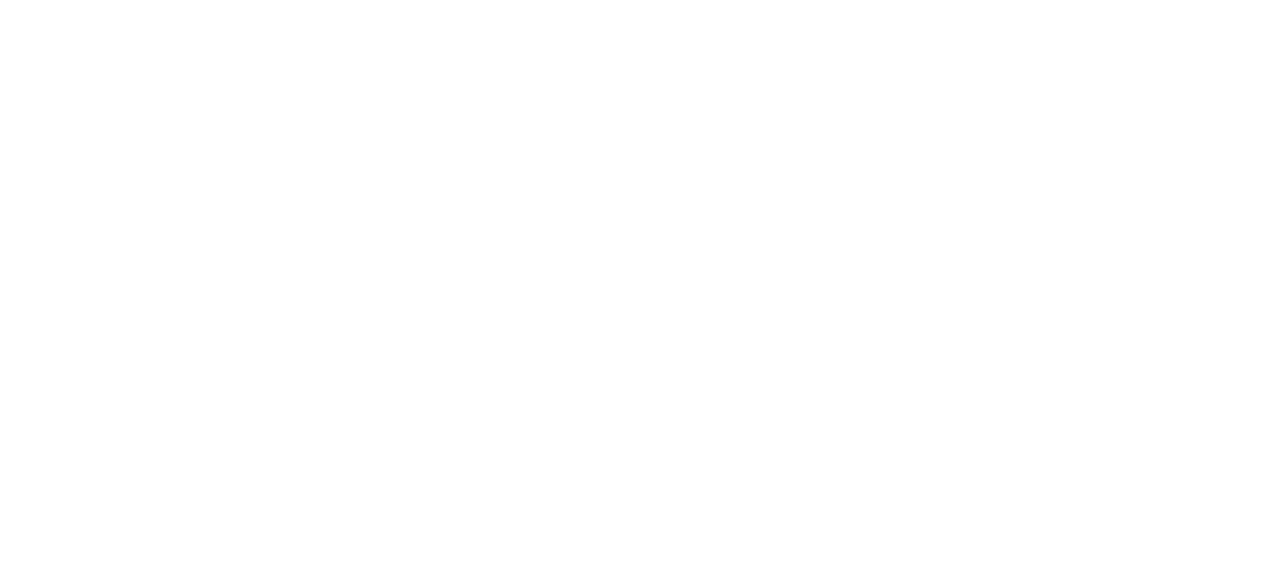 scroll, scrollTop: 3600, scrollLeft: 0, axis: vertical 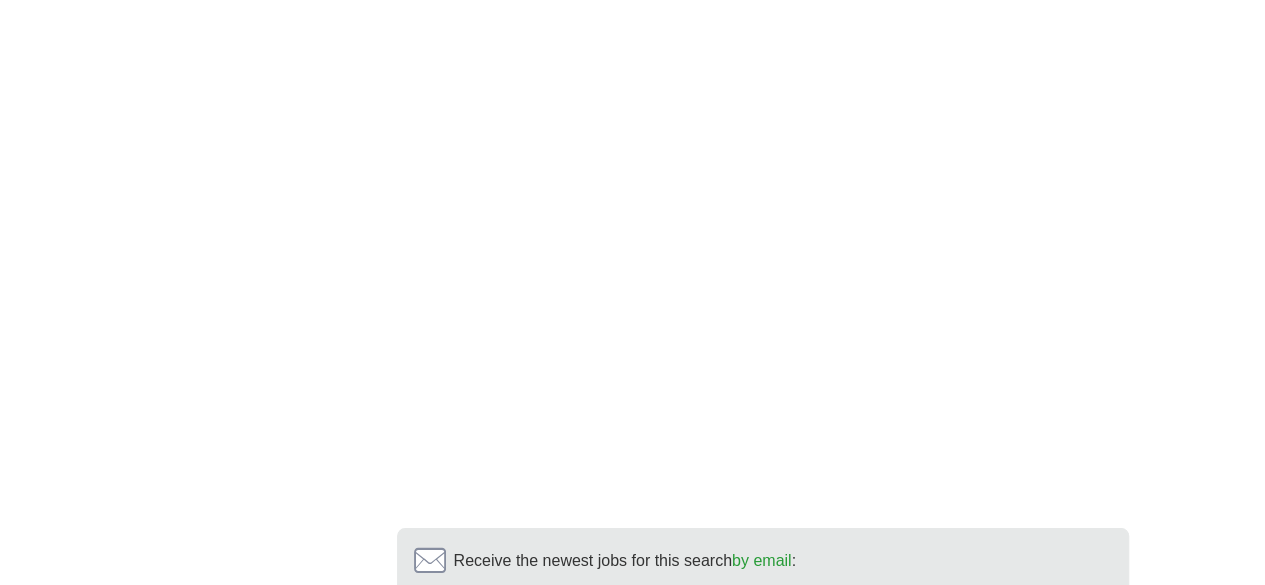 click on "12" at bounding box center [895, 794] 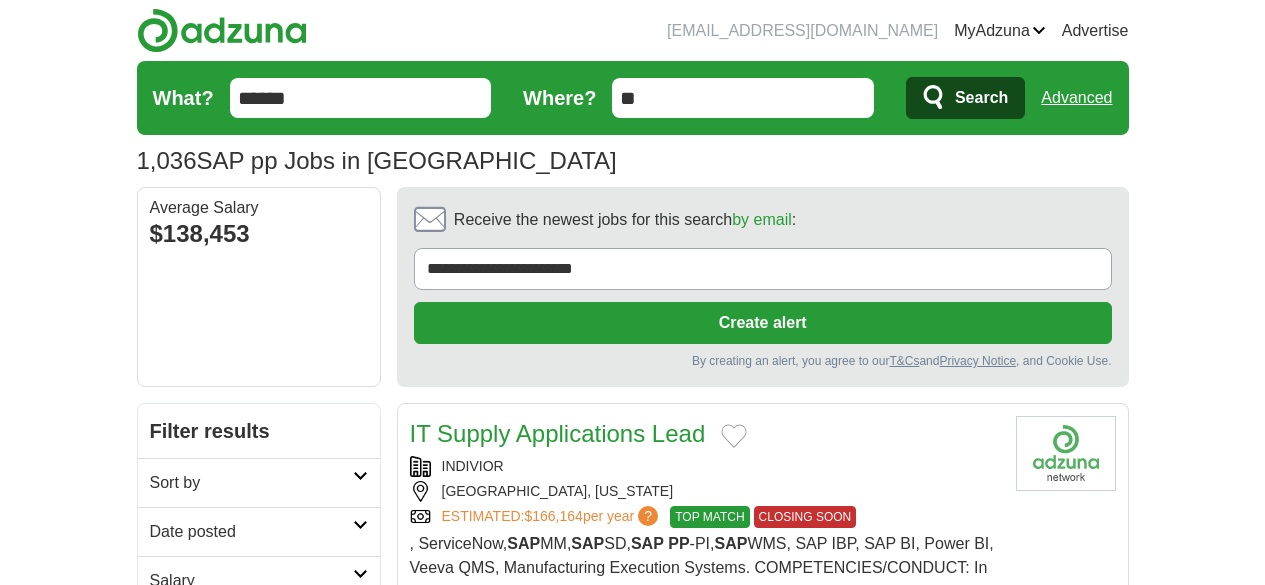 scroll, scrollTop: 0, scrollLeft: 0, axis: both 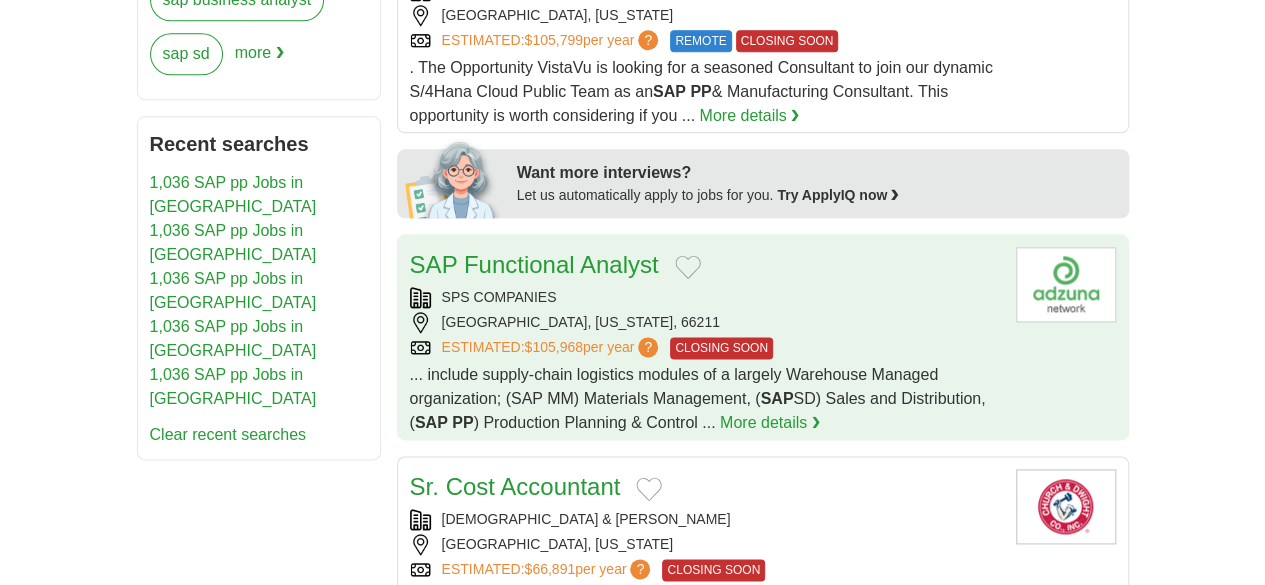 click on "SPS COMPANIES" at bounding box center [705, 297] 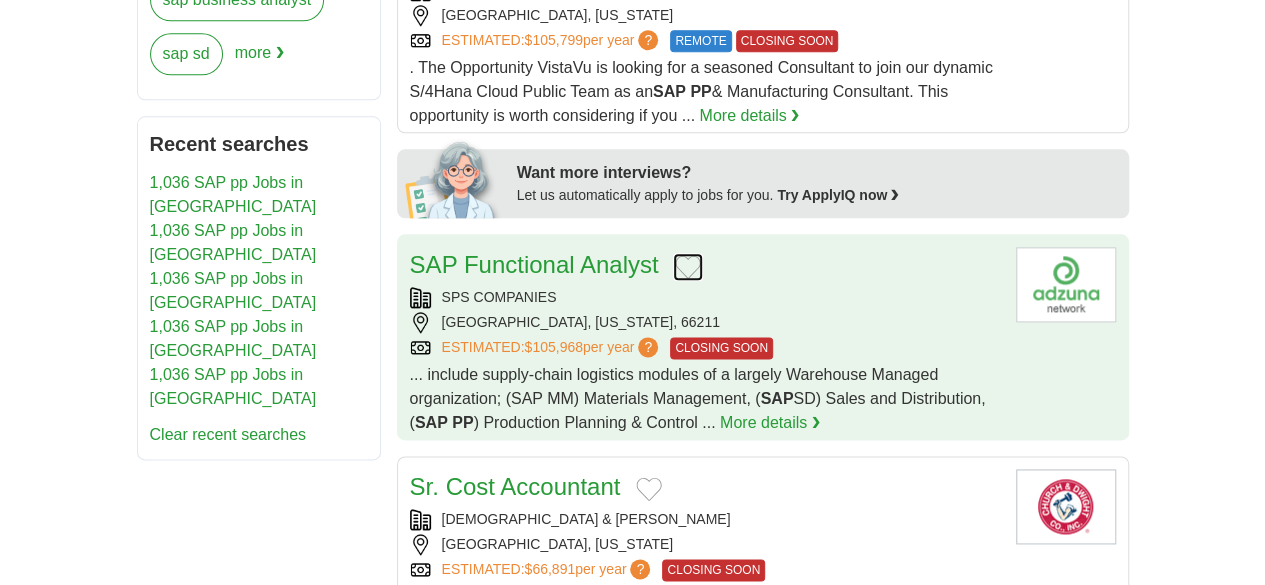click at bounding box center (688, 267) 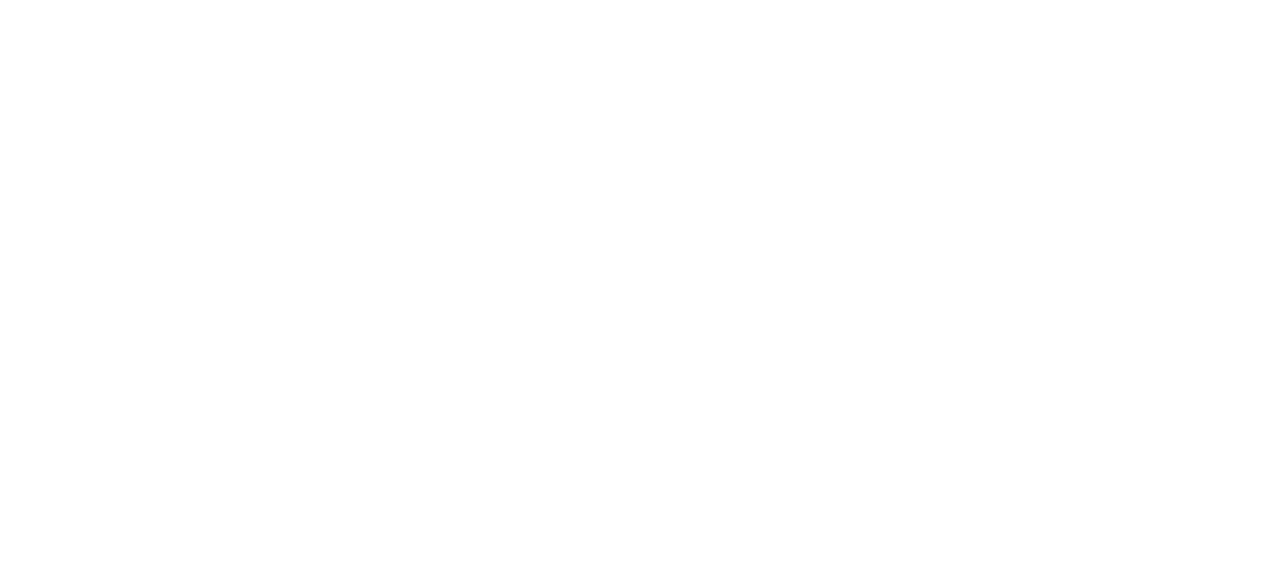 scroll, scrollTop: 3900, scrollLeft: 0, axis: vertical 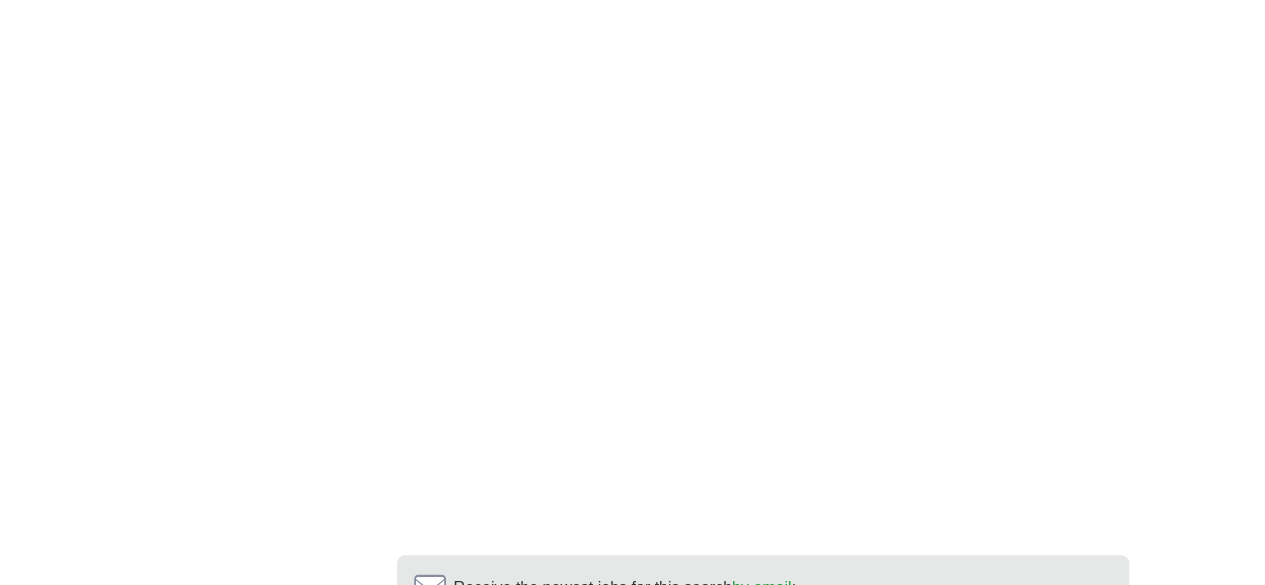 click on "13" at bounding box center [899, 821] 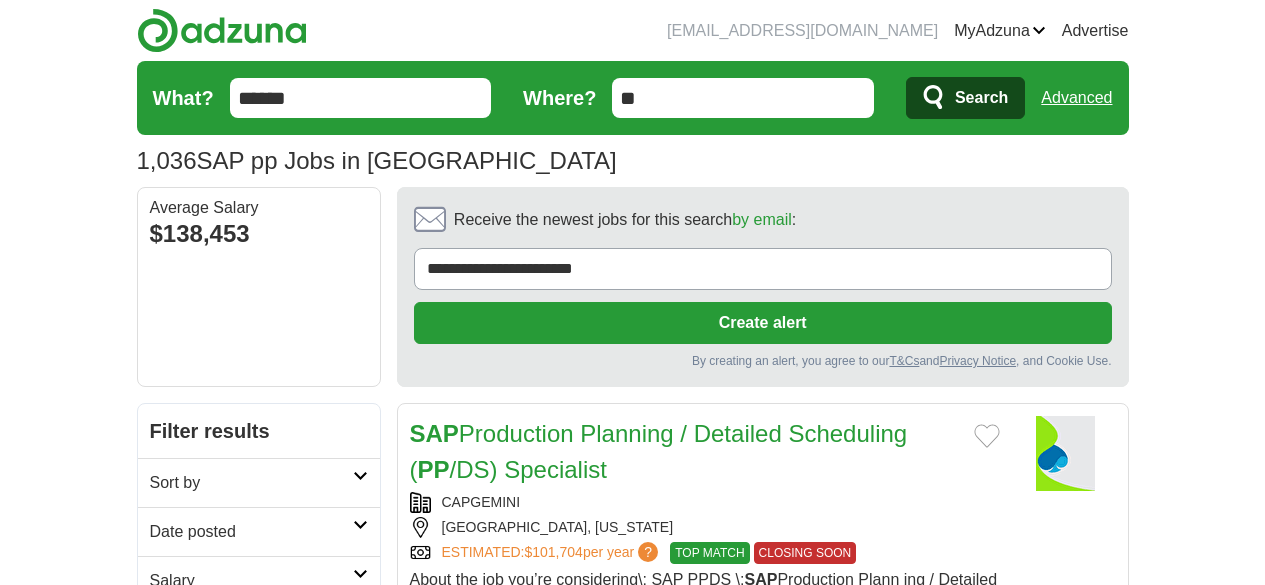 scroll, scrollTop: 0, scrollLeft: 0, axis: both 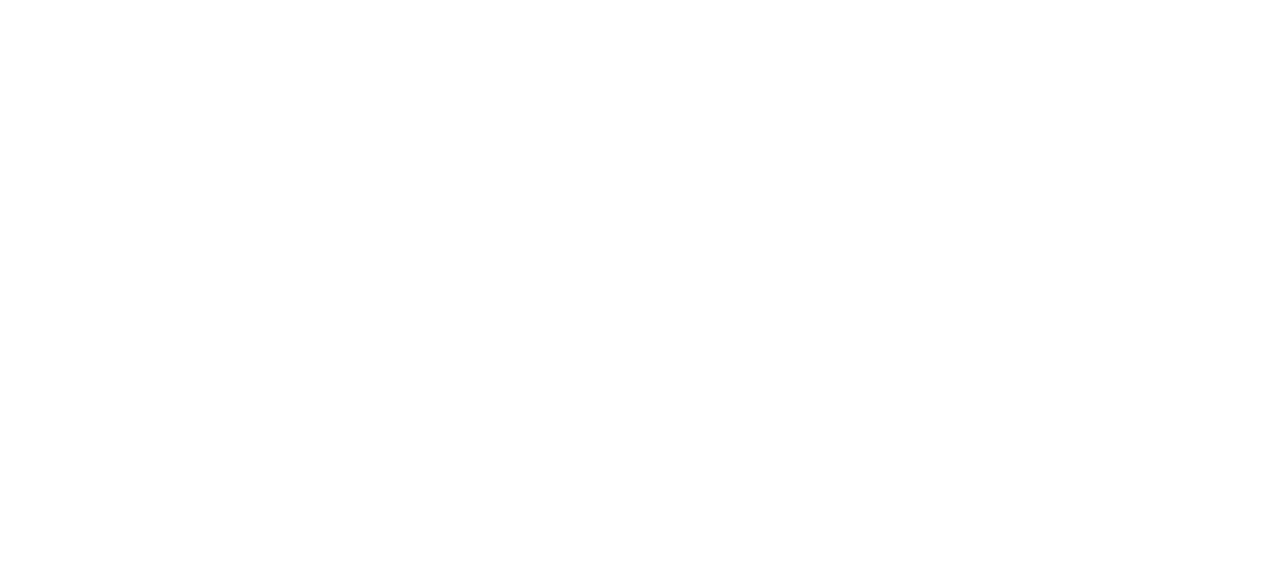 click on "14" at bounding box center [942, 988] 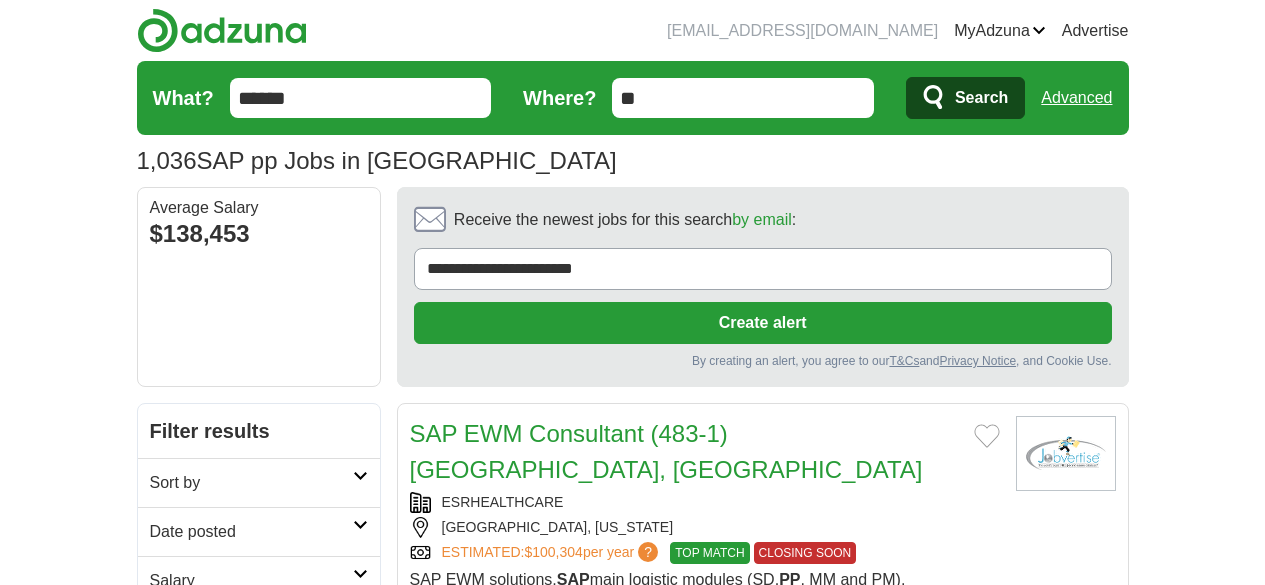 scroll, scrollTop: 1300, scrollLeft: 0, axis: vertical 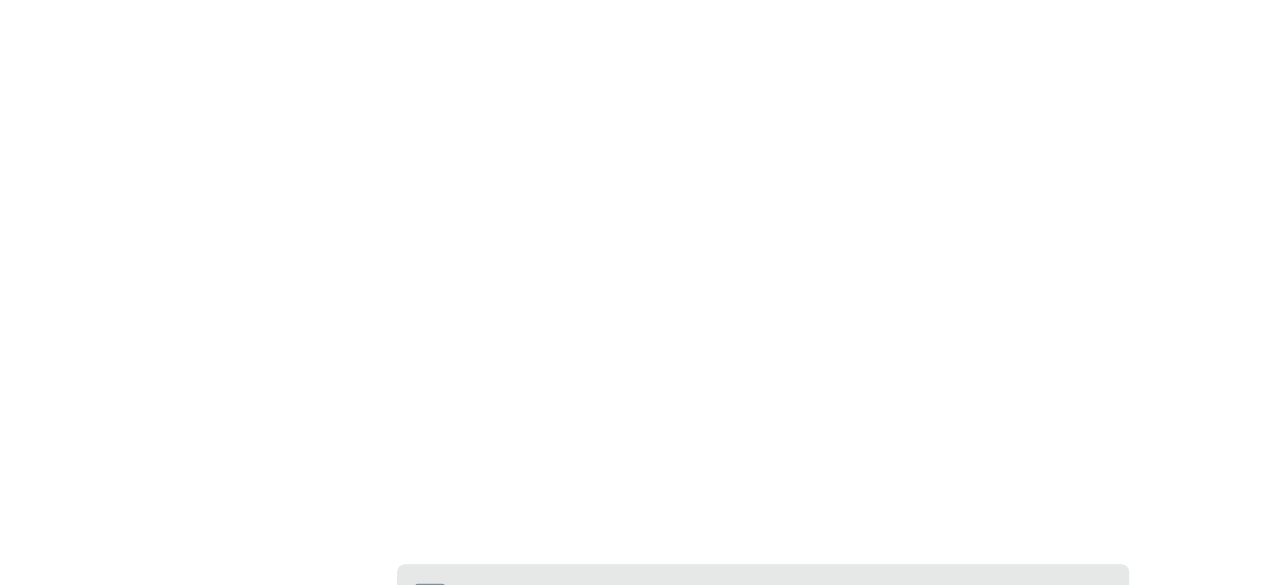 click on "15" at bounding box center [942, 830] 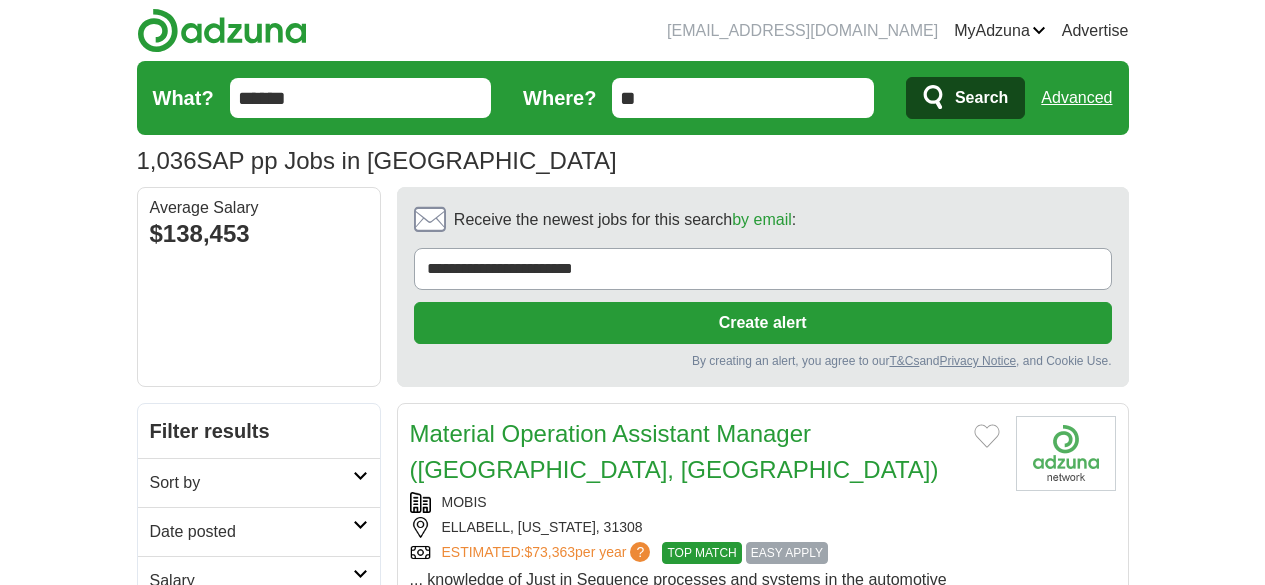 scroll, scrollTop: 0, scrollLeft: 0, axis: both 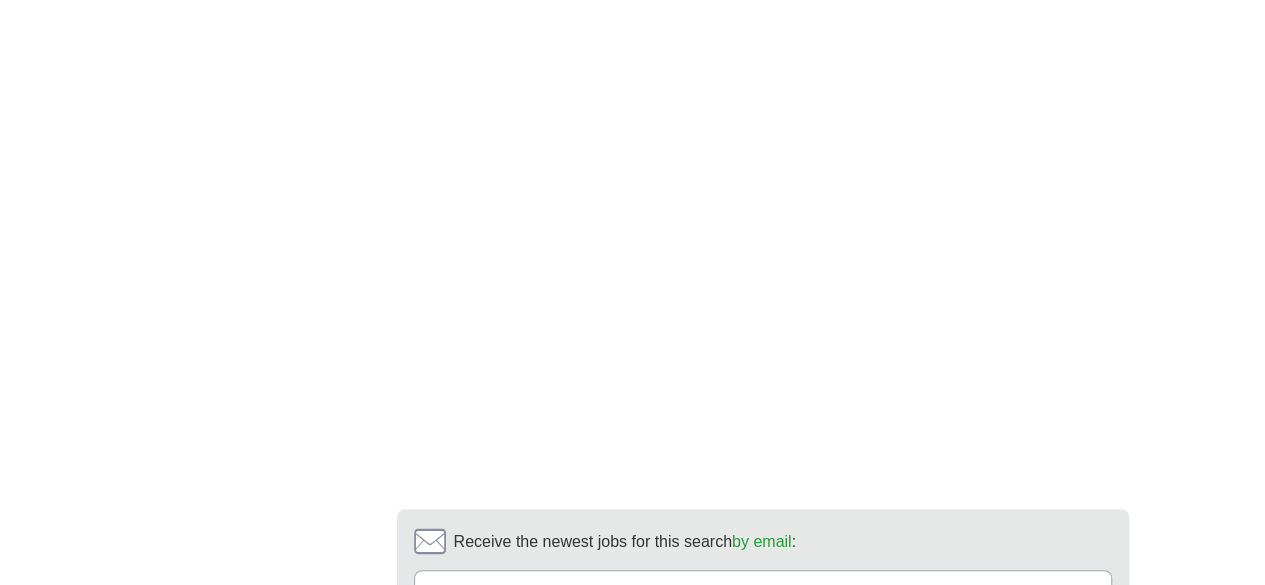 click on "16" at bounding box center (942, 775) 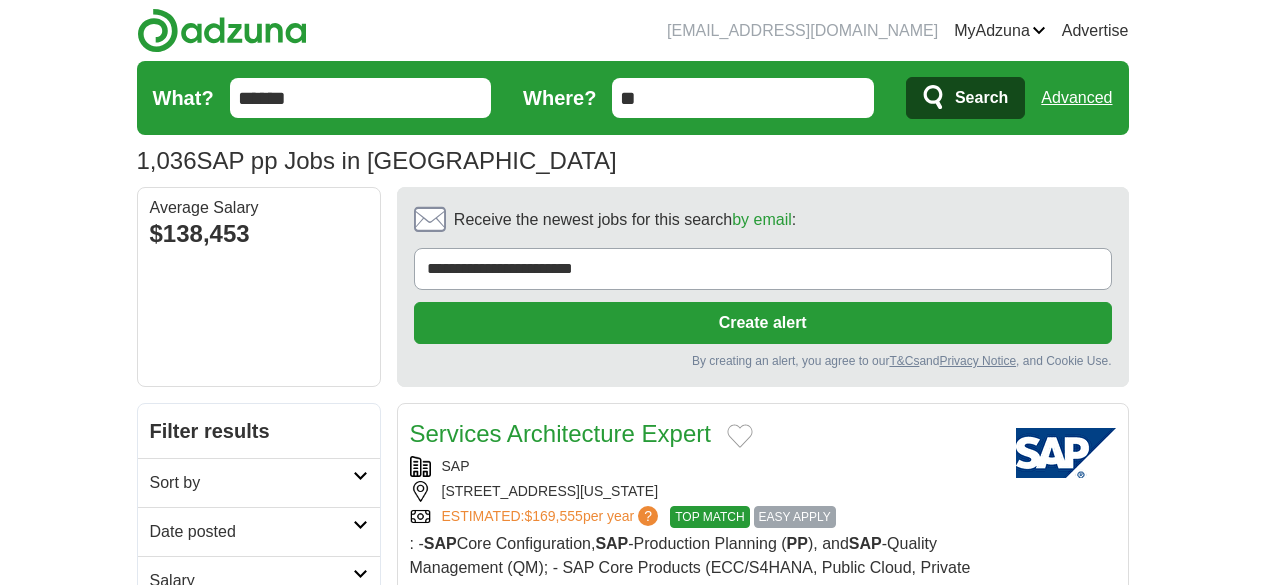 scroll, scrollTop: 0, scrollLeft: 0, axis: both 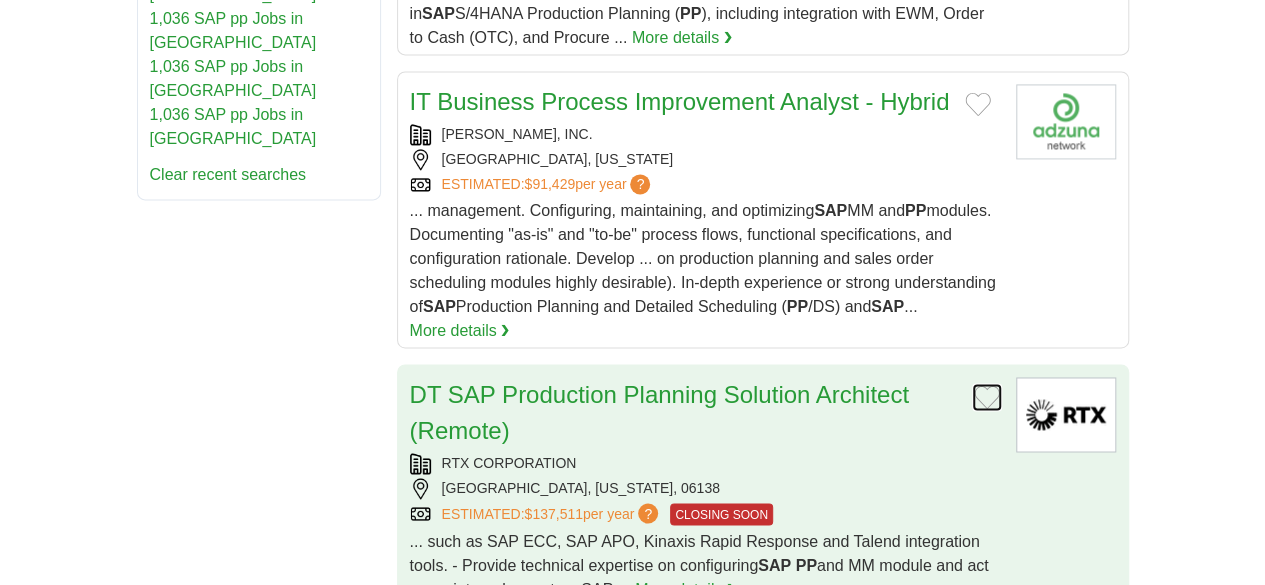 click at bounding box center [987, 397] 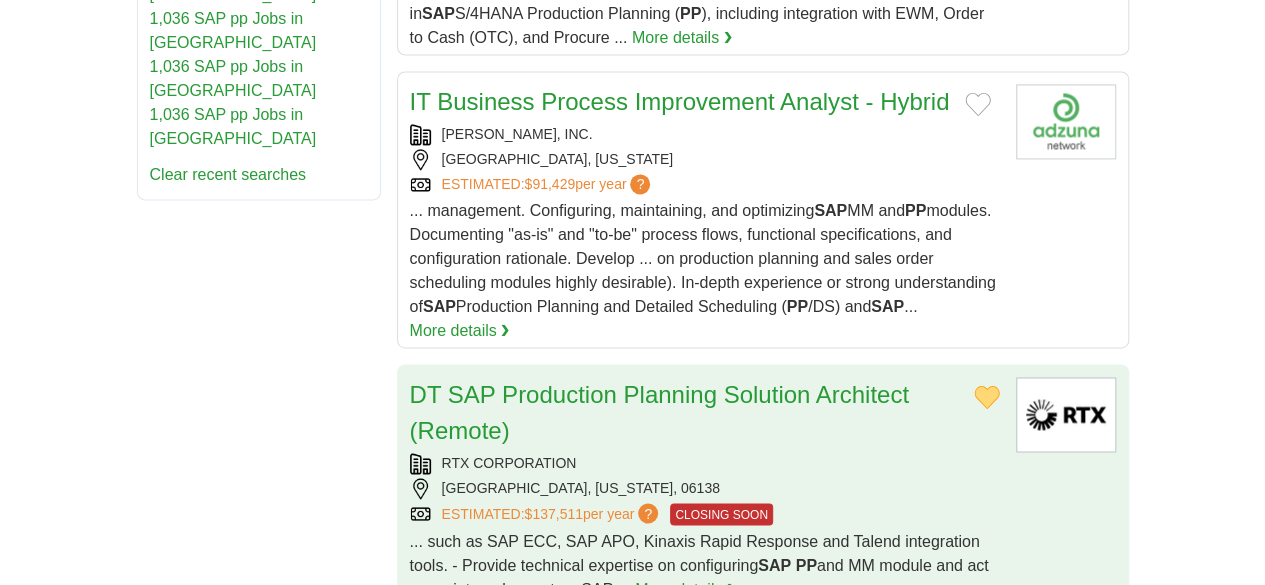 click on "RTX CORPORATION" at bounding box center [705, 463] 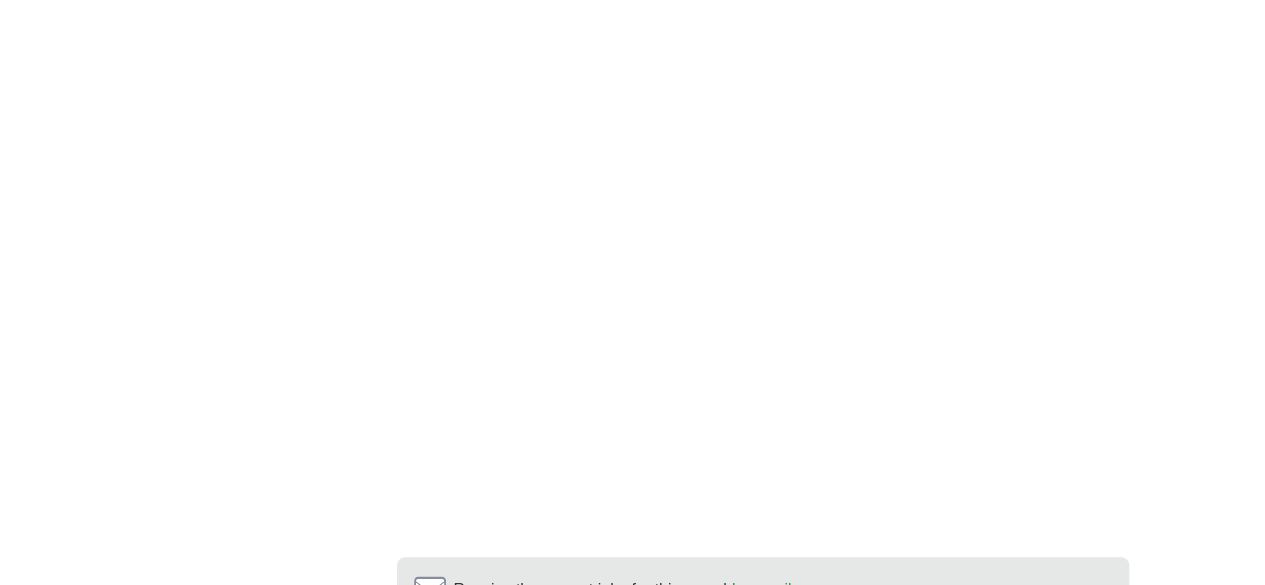 scroll, scrollTop: 3900, scrollLeft: 0, axis: vertical 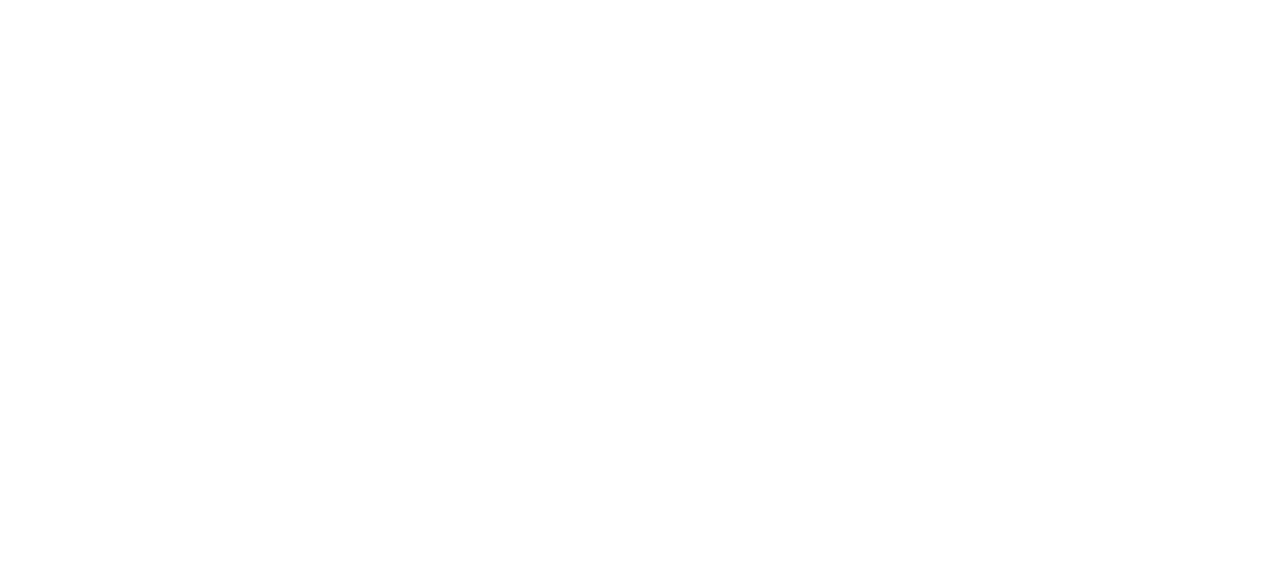 click on "17" at bounding box center [942, 866] 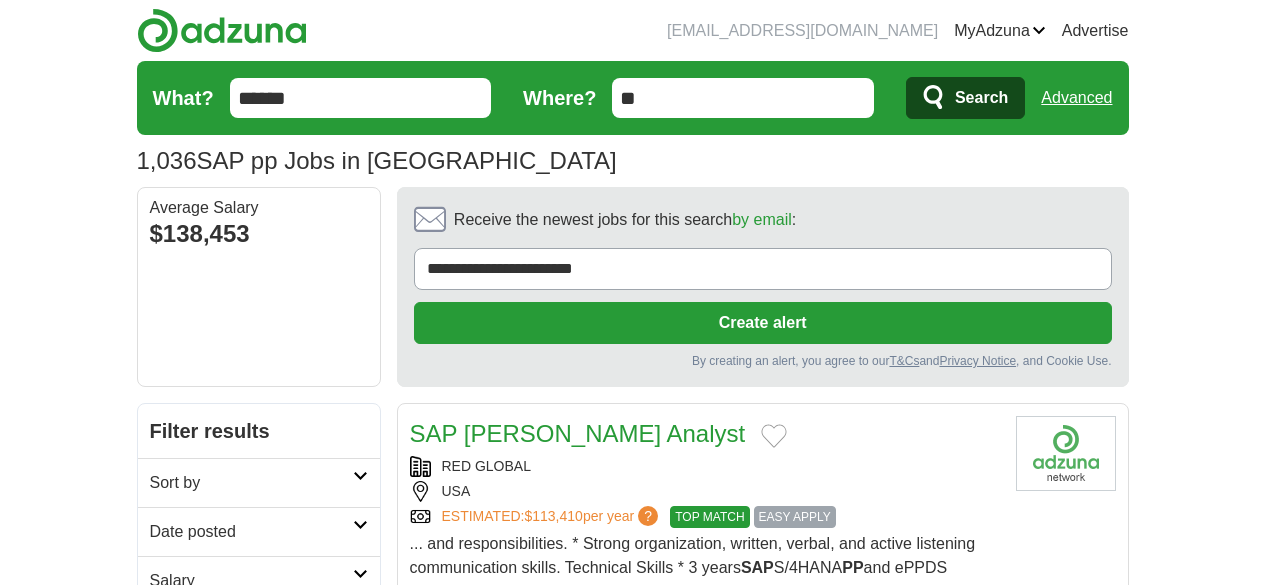 scroll, scrollTop: 600, scrollLeft: 0, axis: vertical 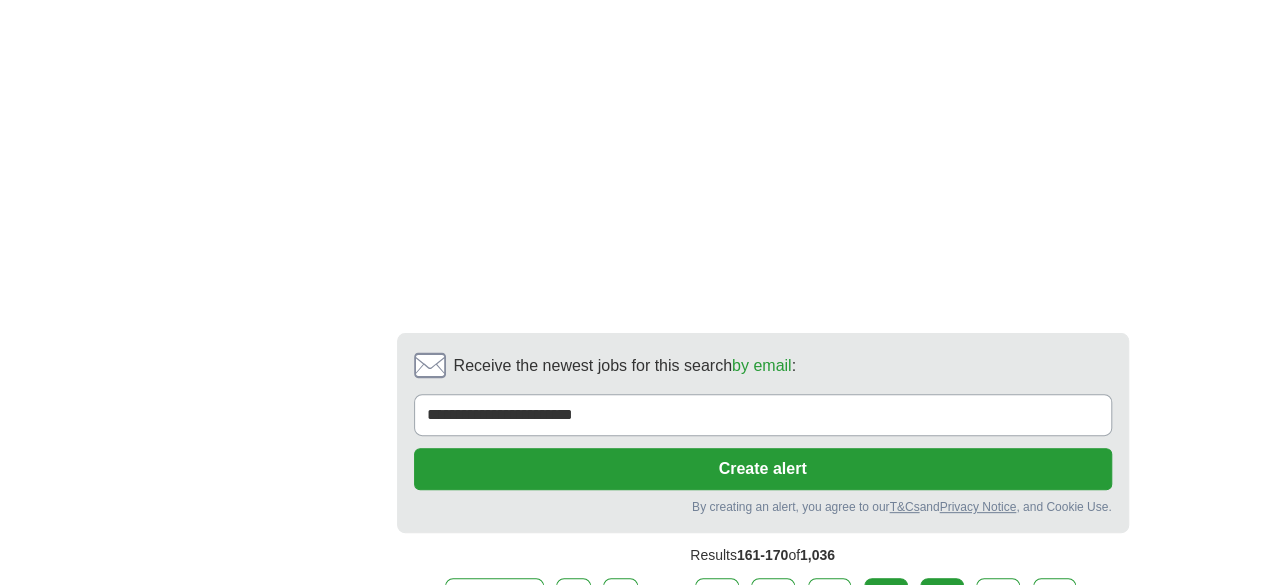 click on "18" at bounding box center (942, 599) 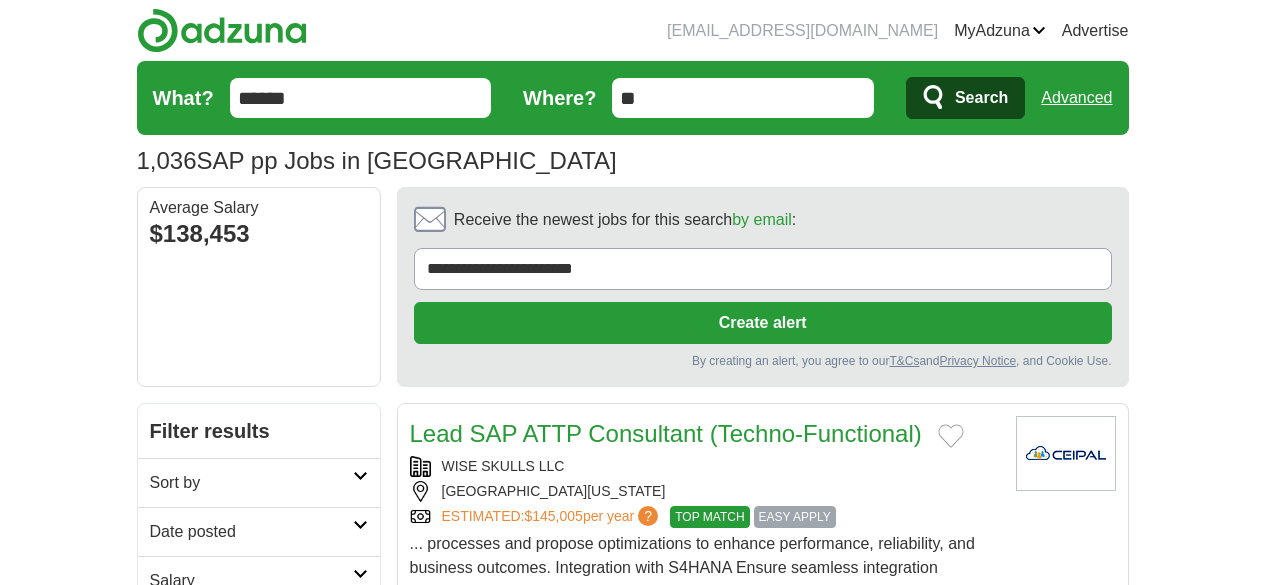 scroll, scrollTop: 0, scrollLeft: 0, axis: both 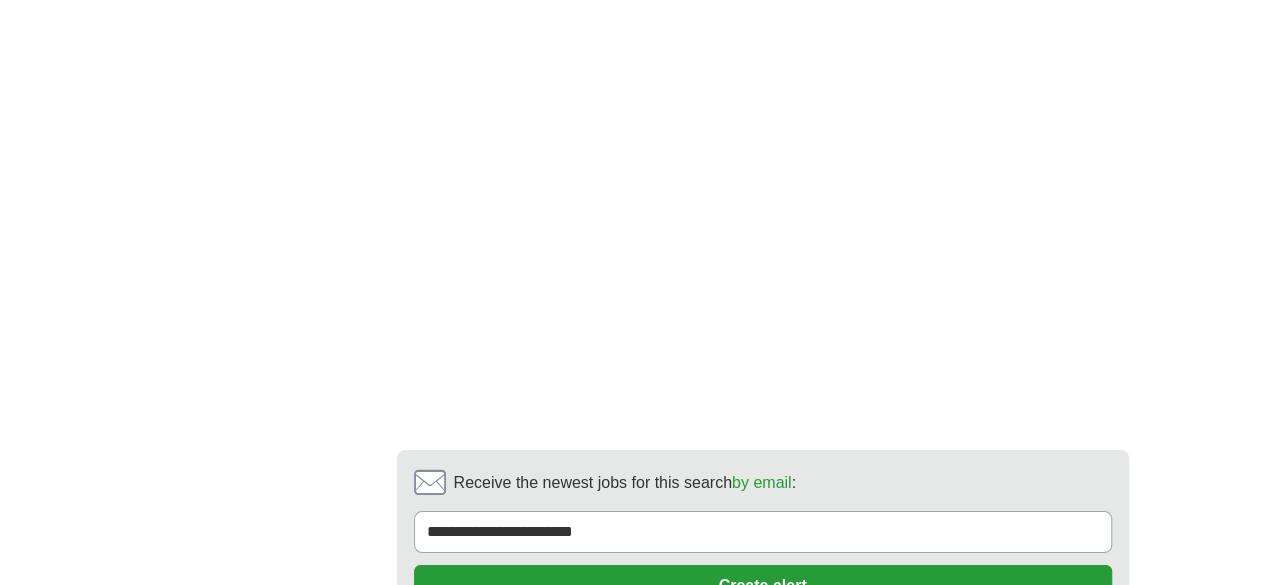 click on "19" at bounding box center [932, 716] 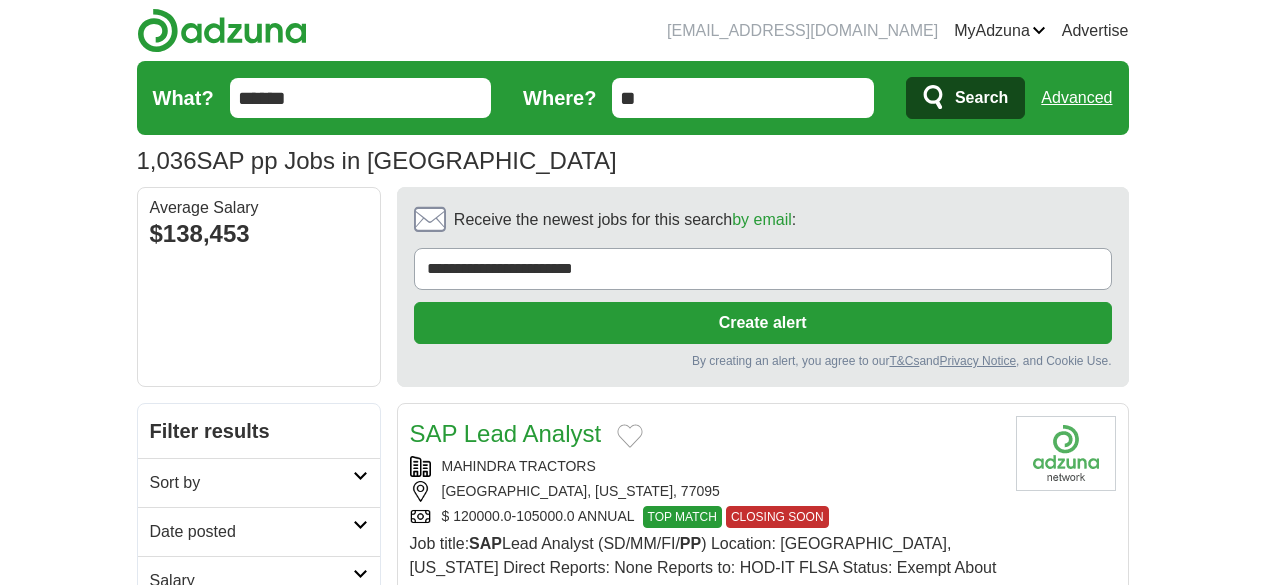 scroll, scrollTop: 0, scrollLeft: 0, axis: both 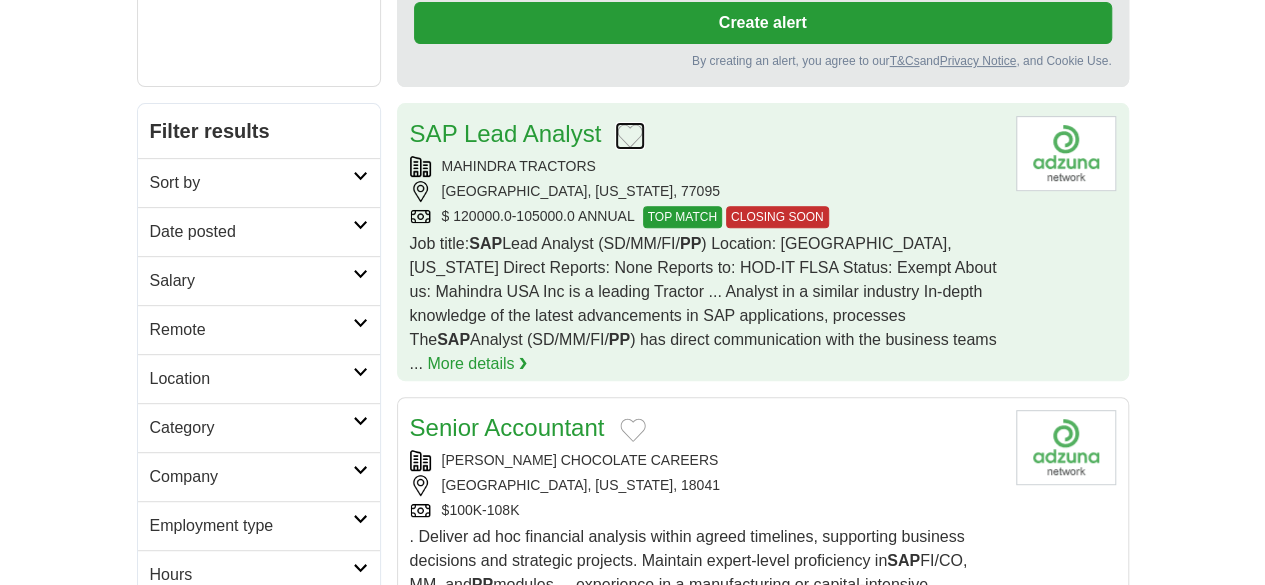 click at bounding box center [630, 136] 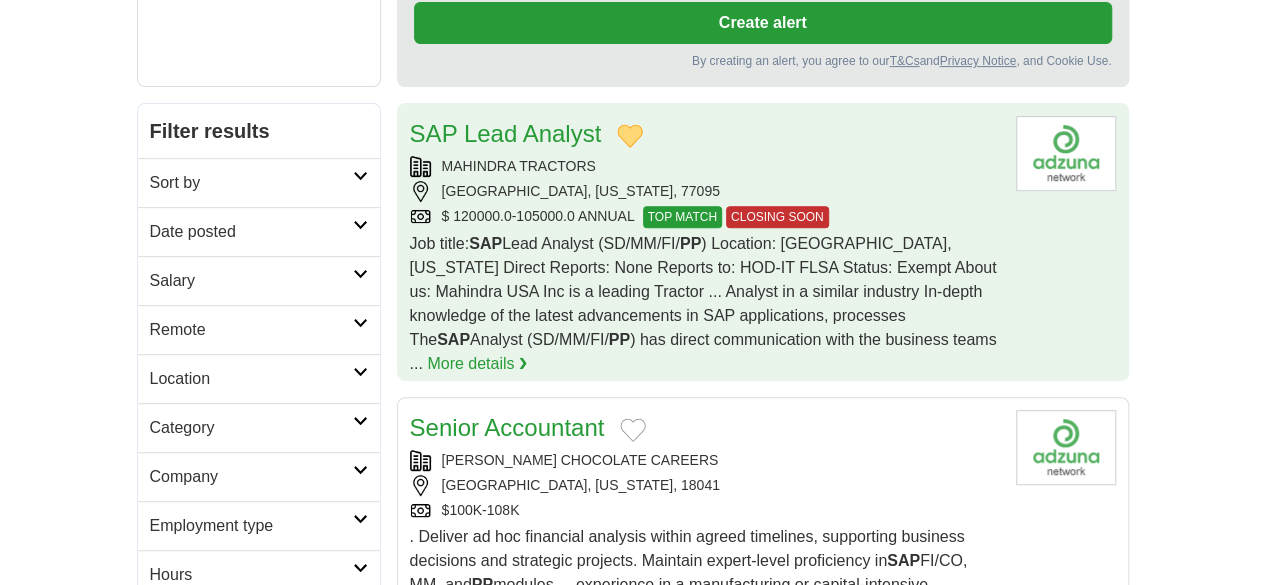 click on "MAHINDRA TRACTORS" at bounding box center (705, 166) 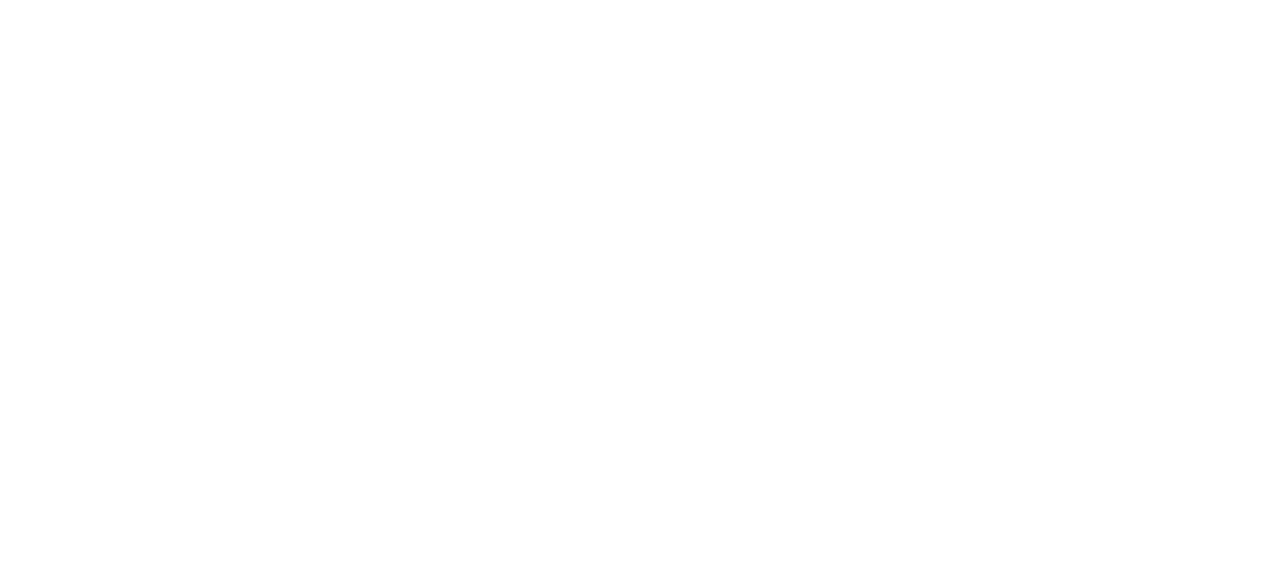 scroll, scrollTop: 3900, scrollLeft: 0, axis: vertical 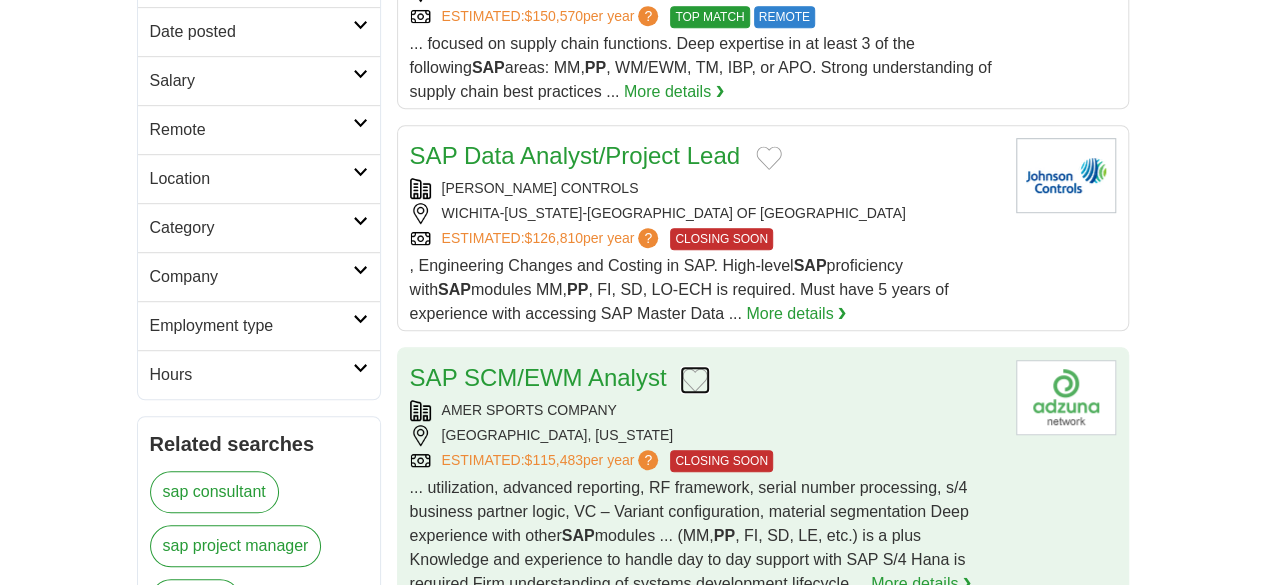 click at bounding box center [695, 380] 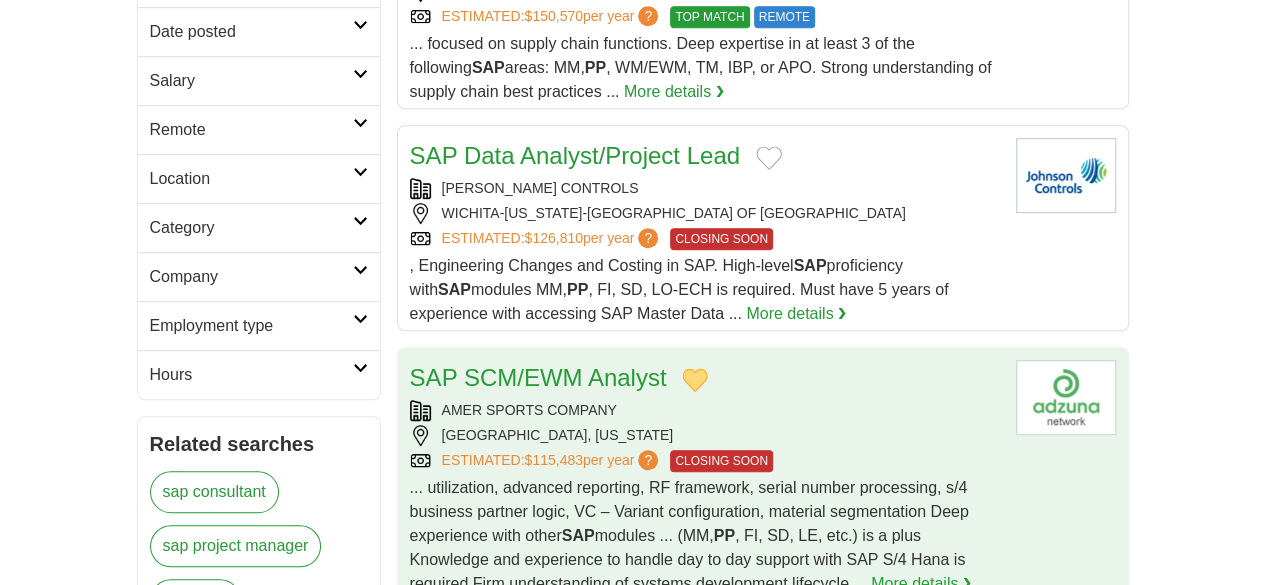 click on "AMER SPORTS COMPANY" at bounding box center (705, 410) 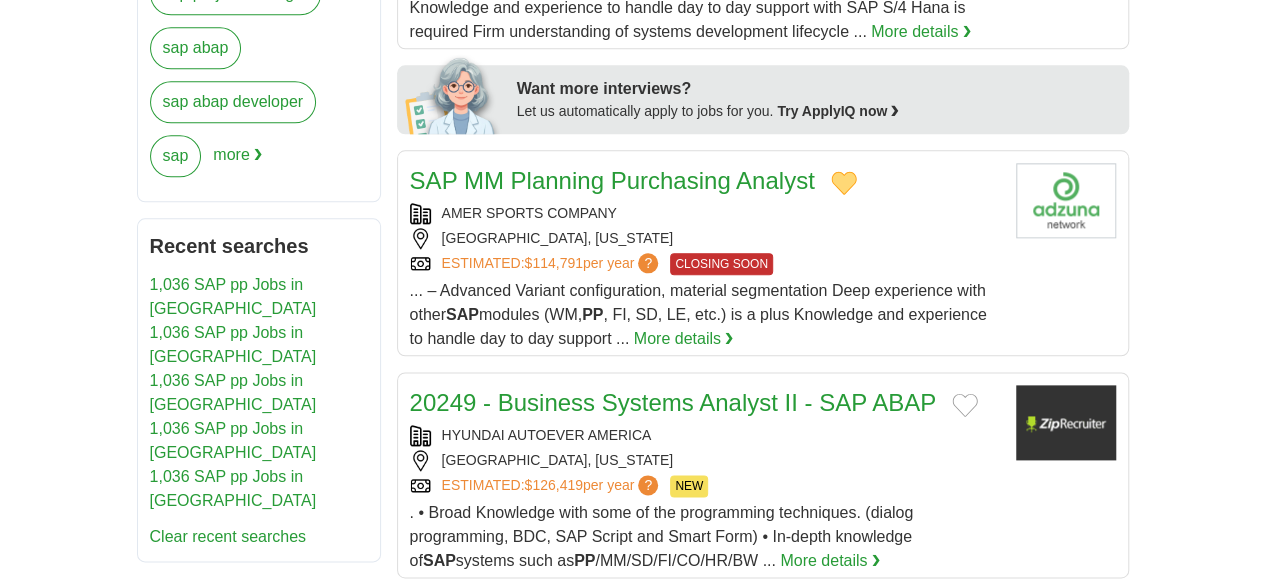 scroll, scrollTop: 1400, scrollLeft: 0, axis: vertical 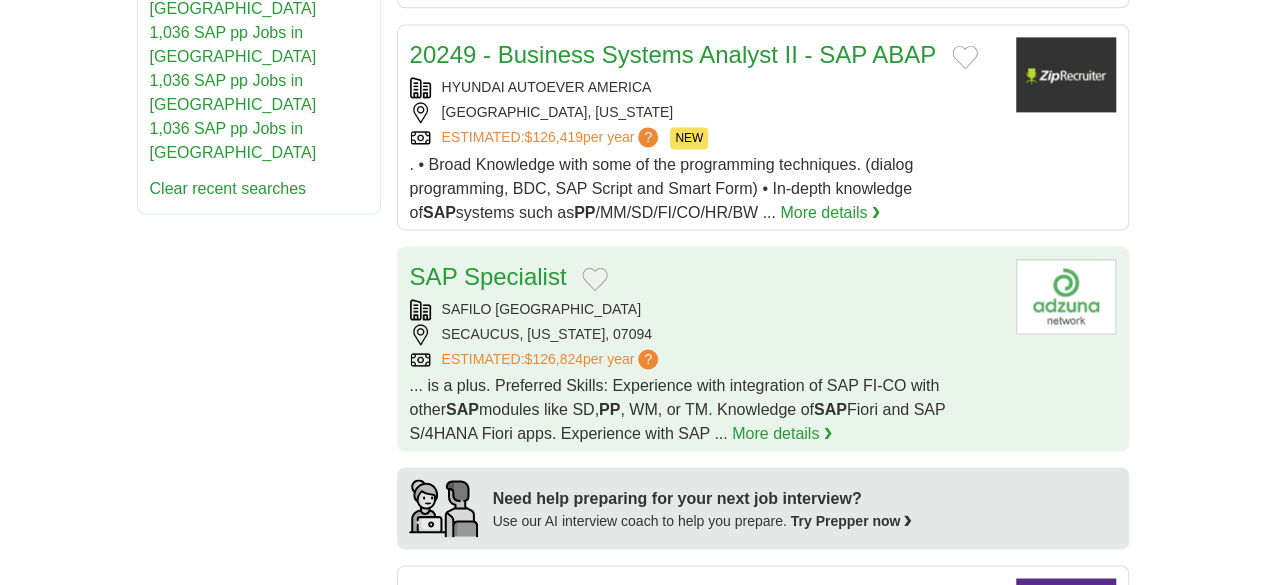 click on "SAFILO [GEOGRAPHIC_DATA]" at bounding box center (705, 309) 